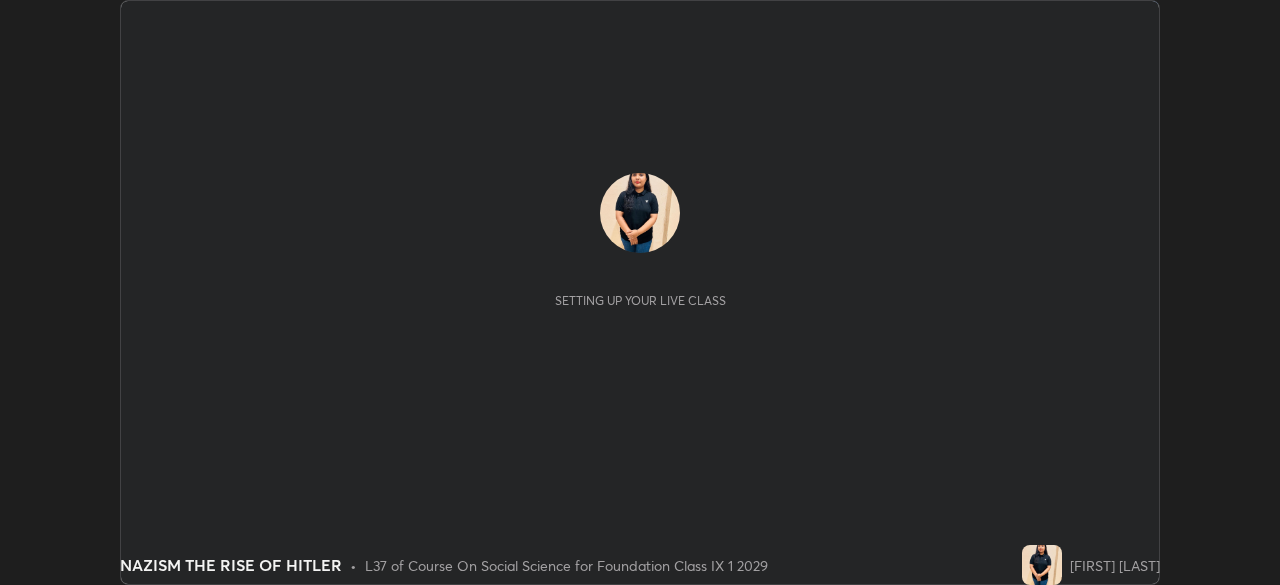 scroll, scrollTop: 0, scrollLeft: 0, axis: both 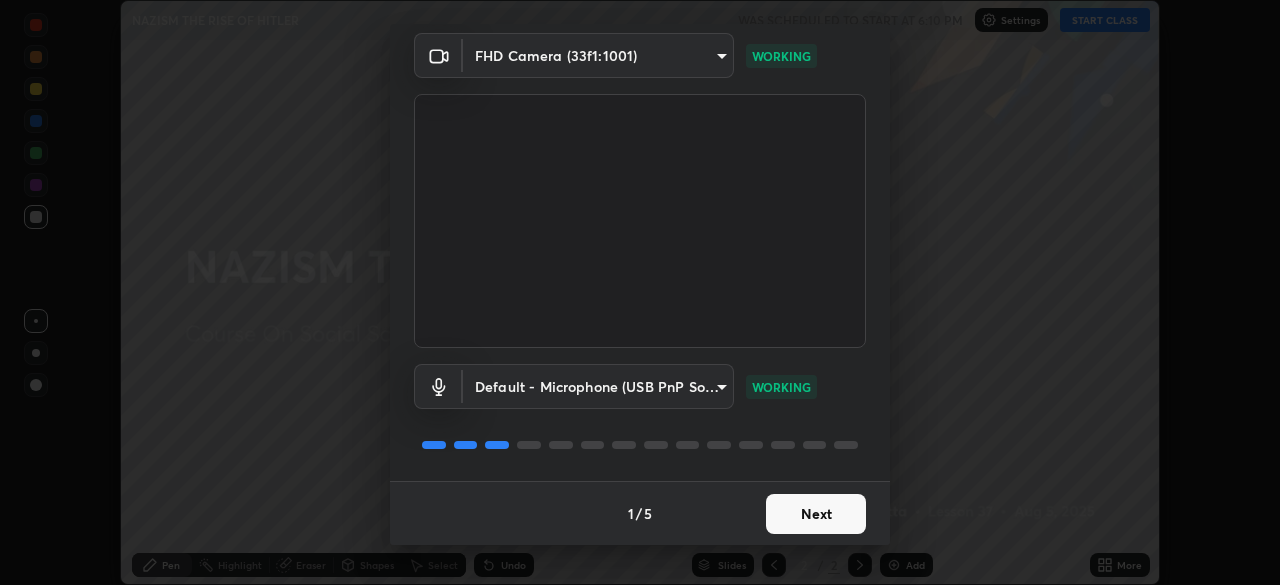 click on "Next" at bounding box center (816, 514) 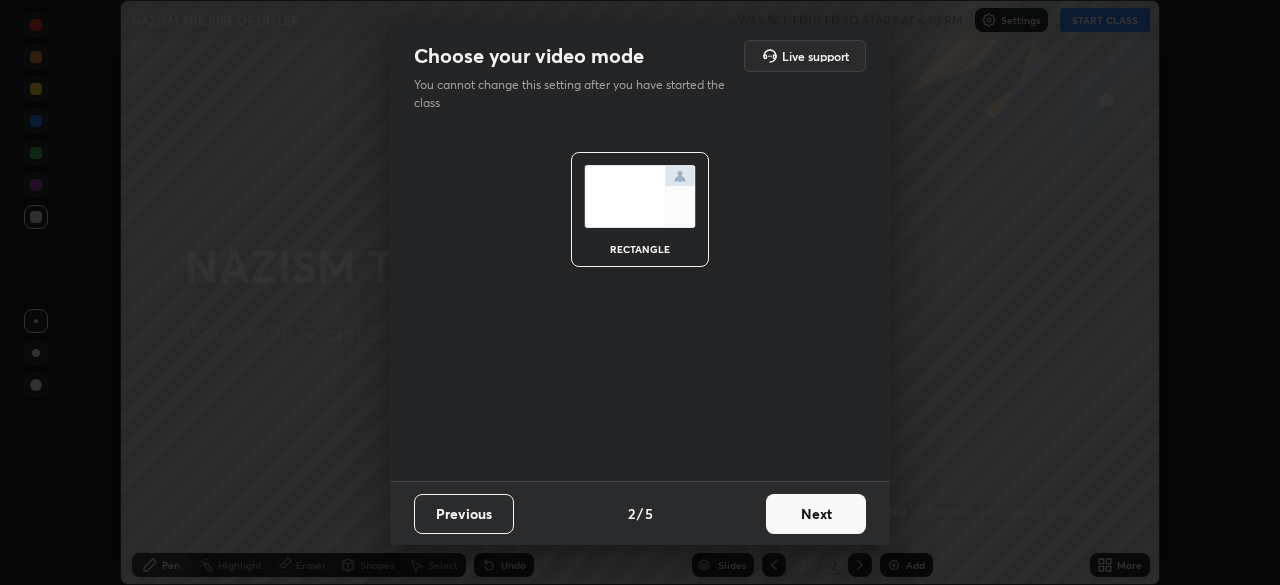 scroll, scrollTop: 0, scrollLeft: 0, axis: both 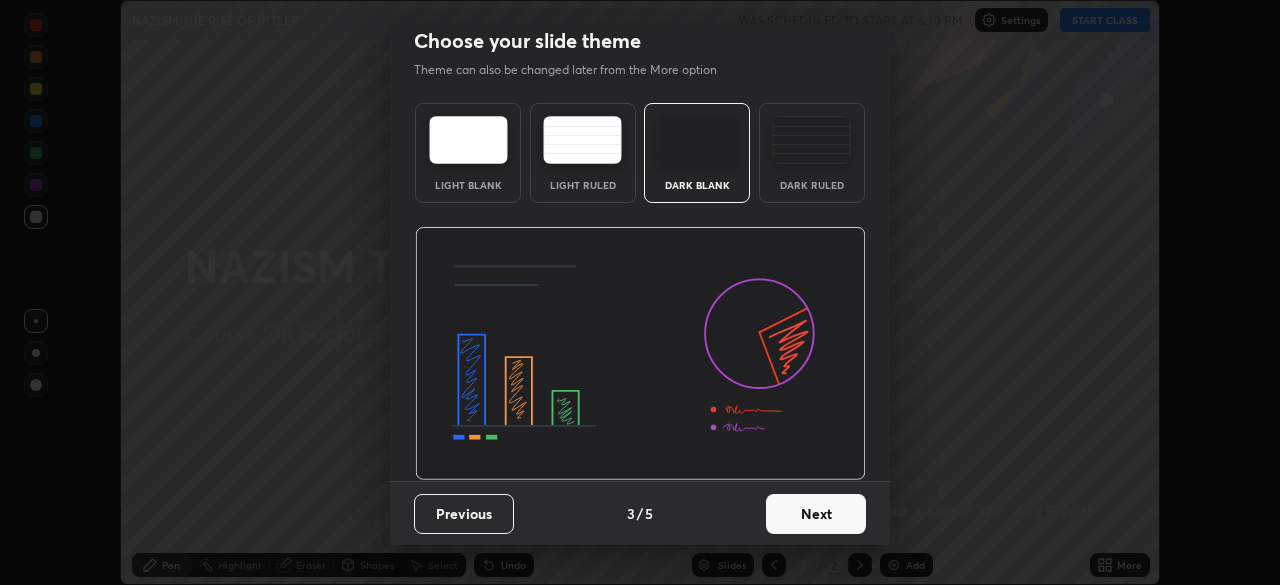 click on "Next" at bounding box center [816, 514] 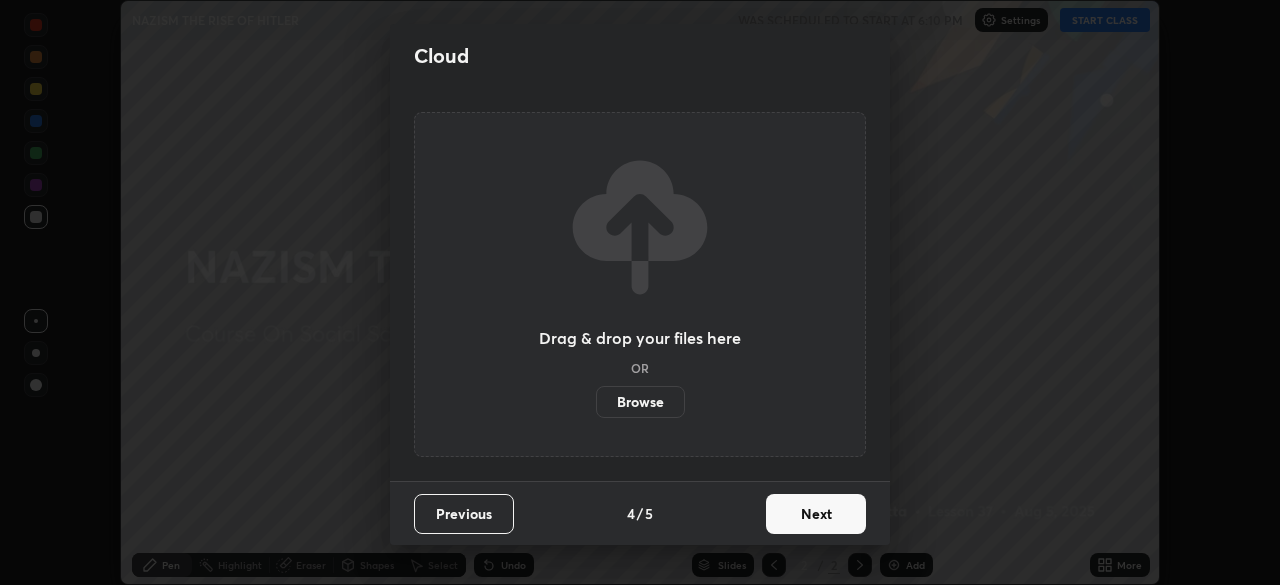 scroll, scrollTop: 0, scrollLeft: 0, axis: both 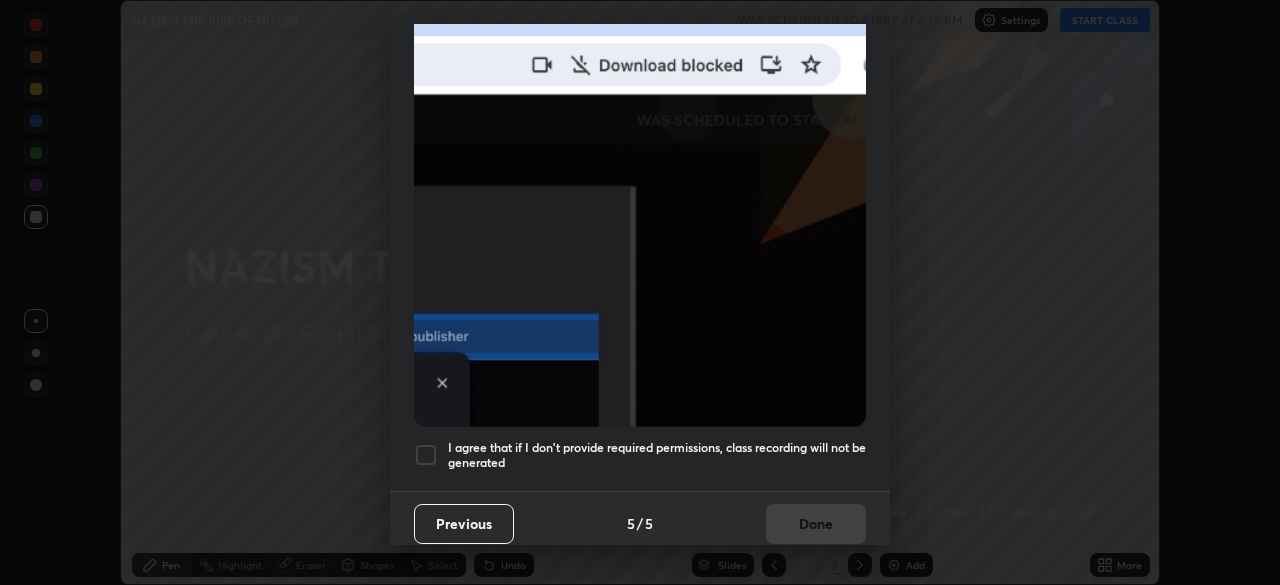 click at bounding box center [426, 455] 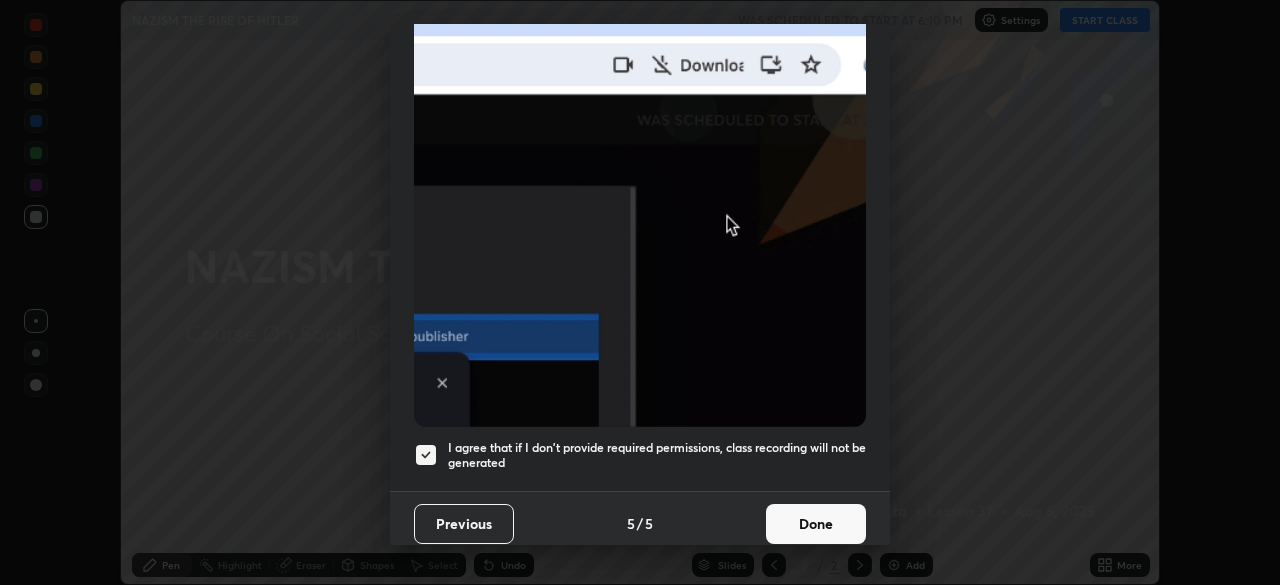 click on "Done" at bounding box center (816, 524) 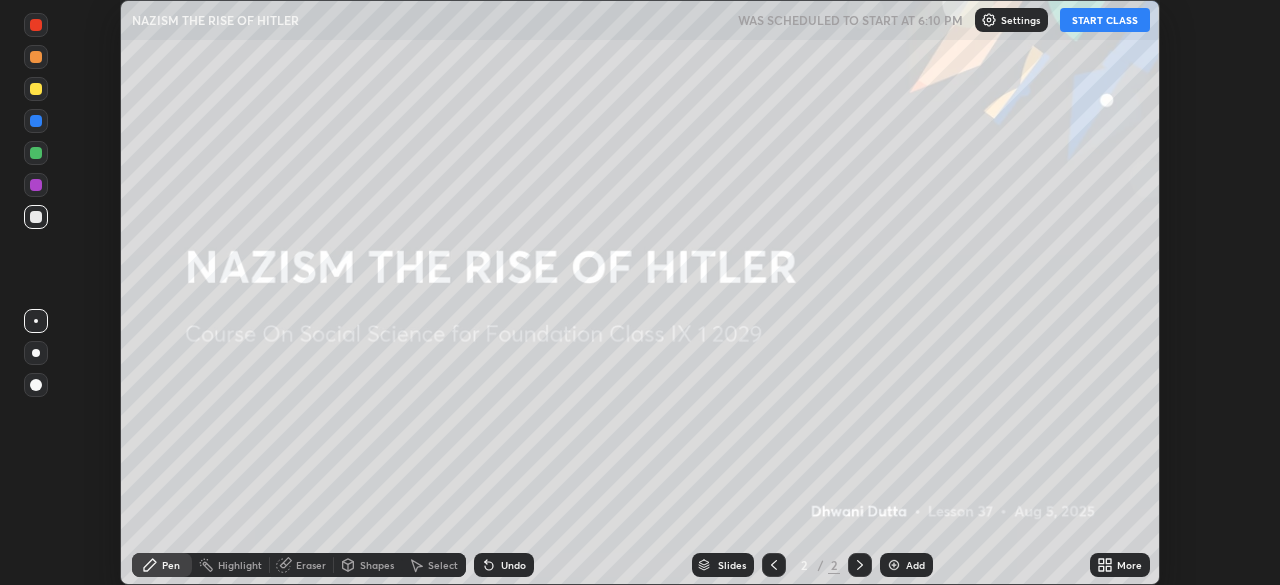 click 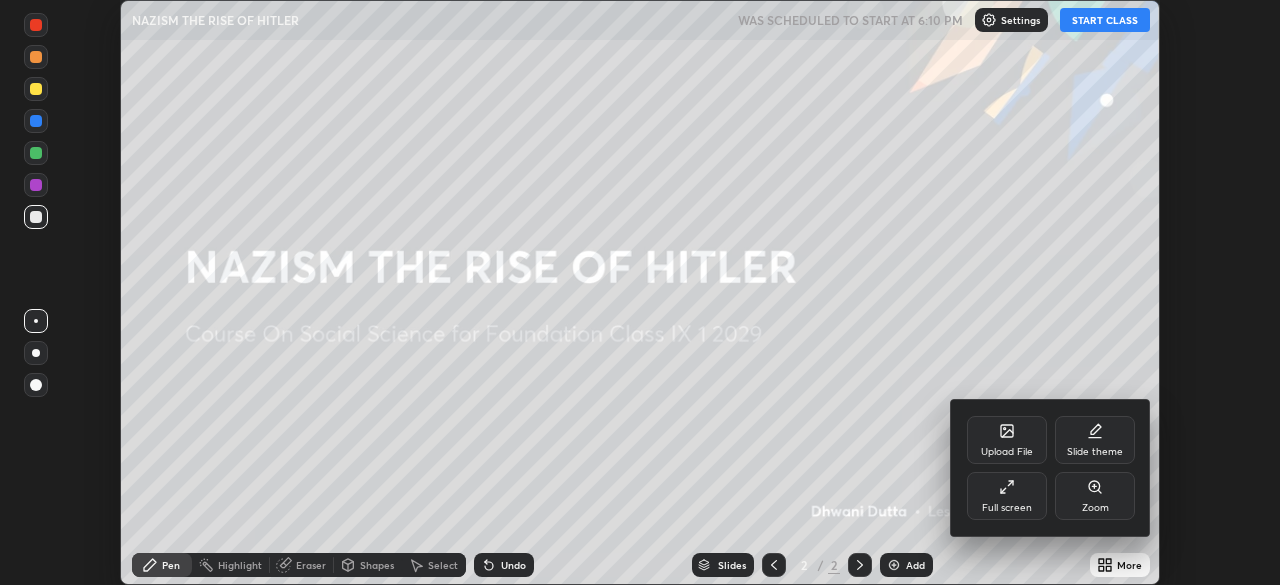 click on "Full screen" at bounding box center (1007, 508) 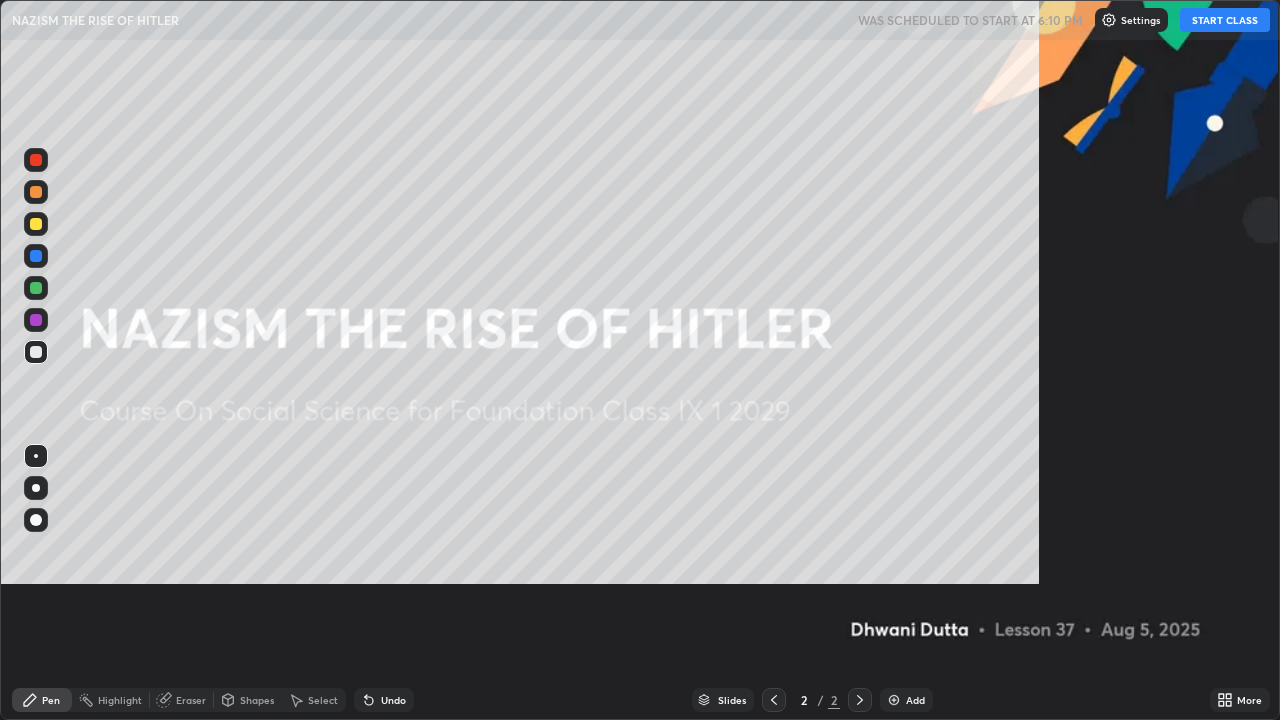 scroll, scrollTop: 99280, scrollLeft: 98720, axis: both 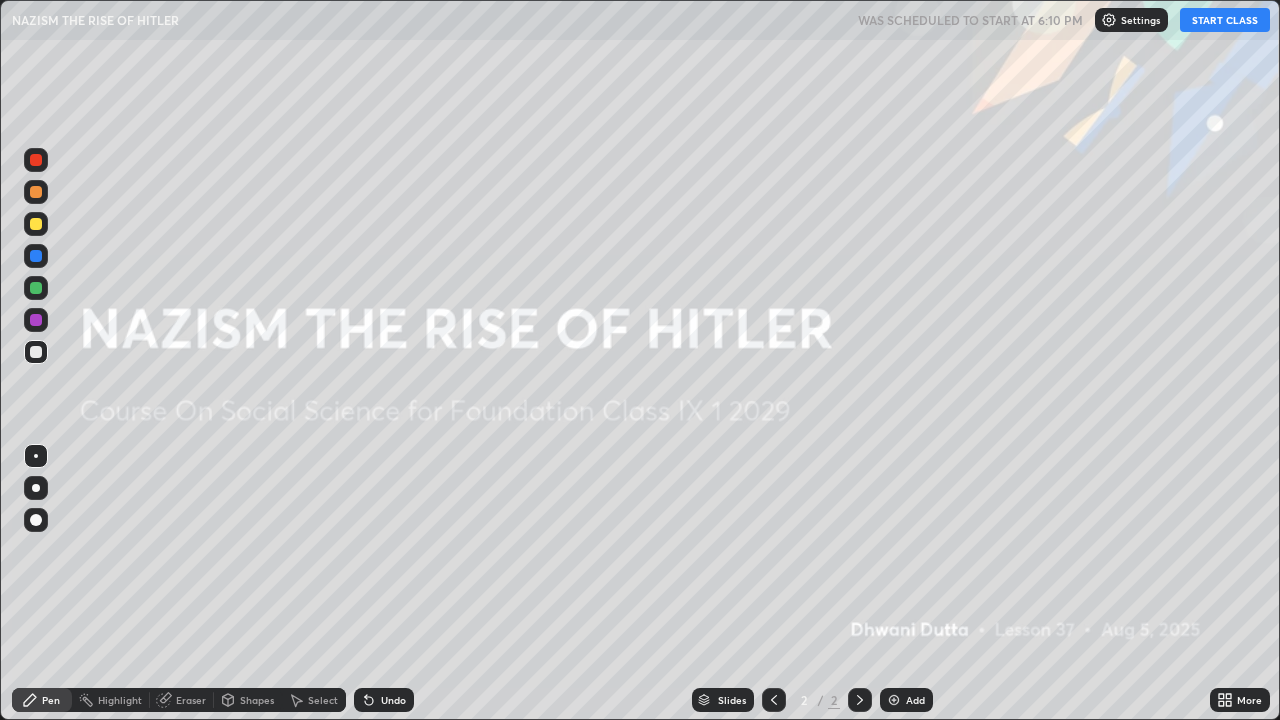 click 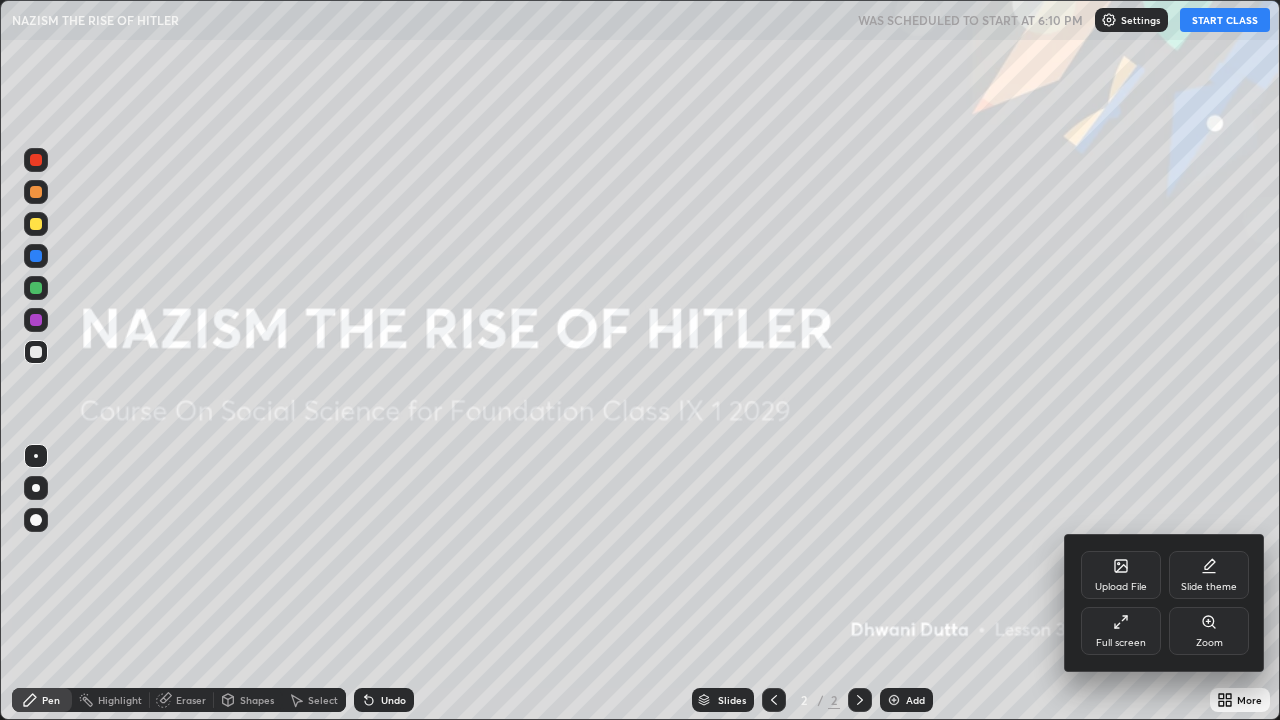 click on "Upload File" at bounding box center (1121, 575) 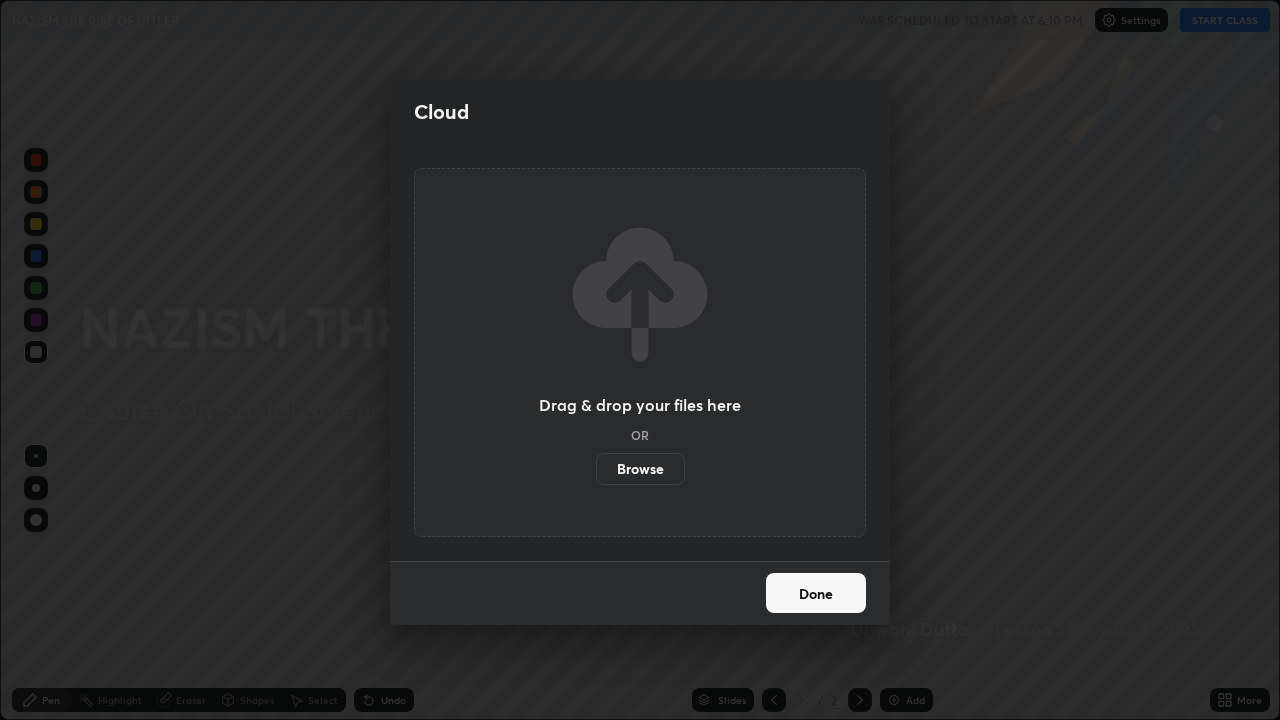 click on "Browse" at bounding box center [640, 469] 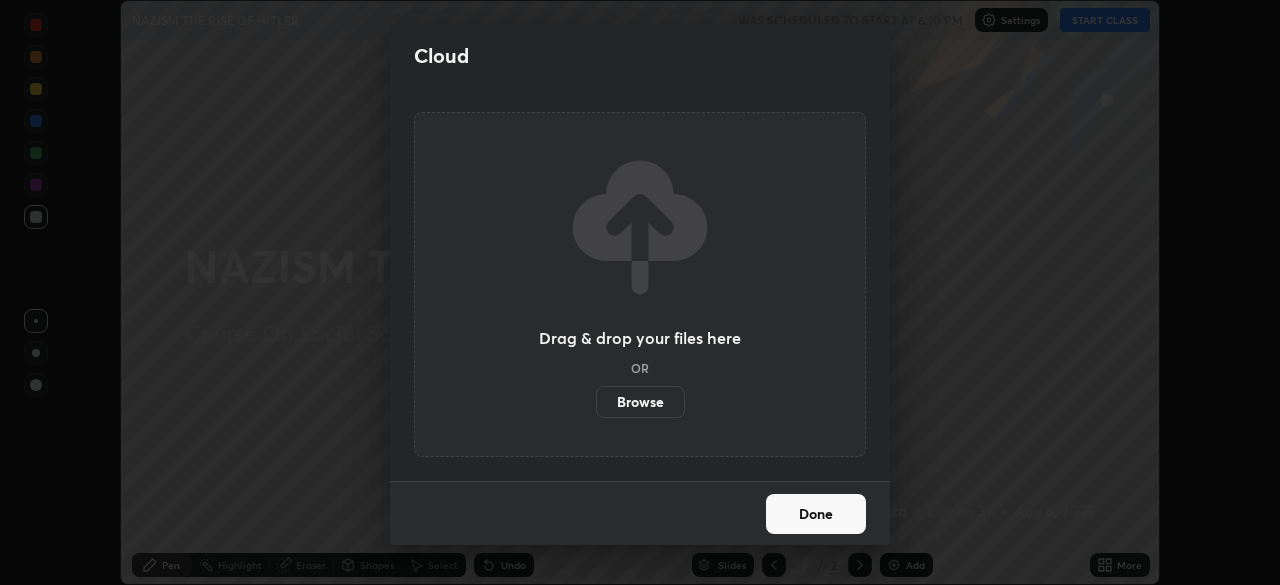 scroll, scrollTop: 585, scrollLeft: 1280, axis: both 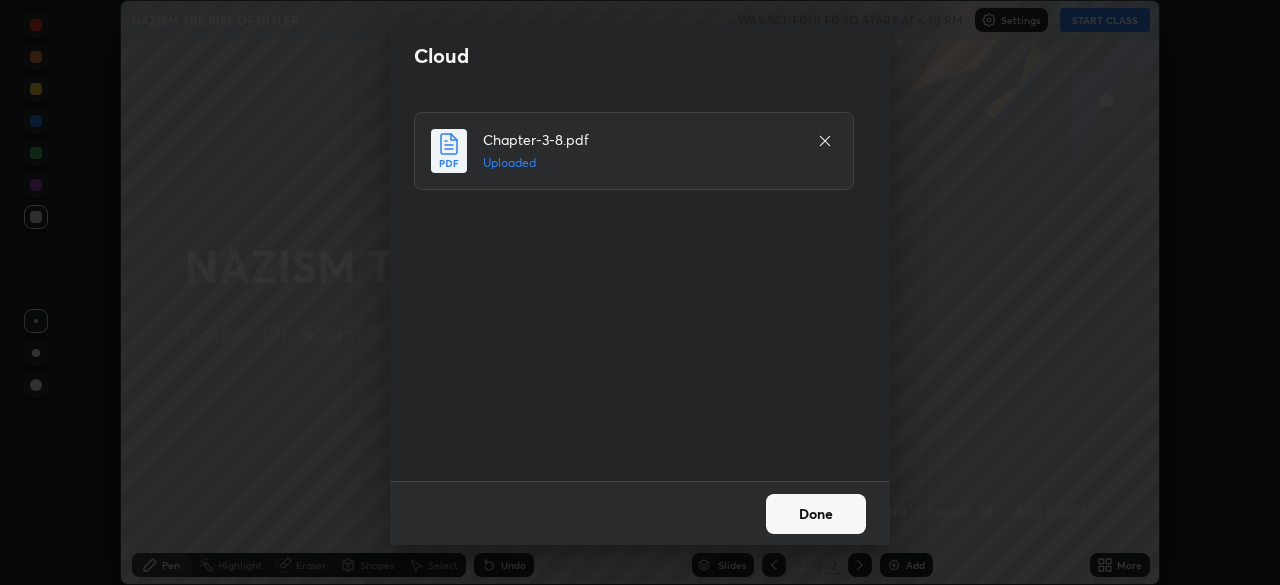 click on "Done" at bounding box center (816, 514) 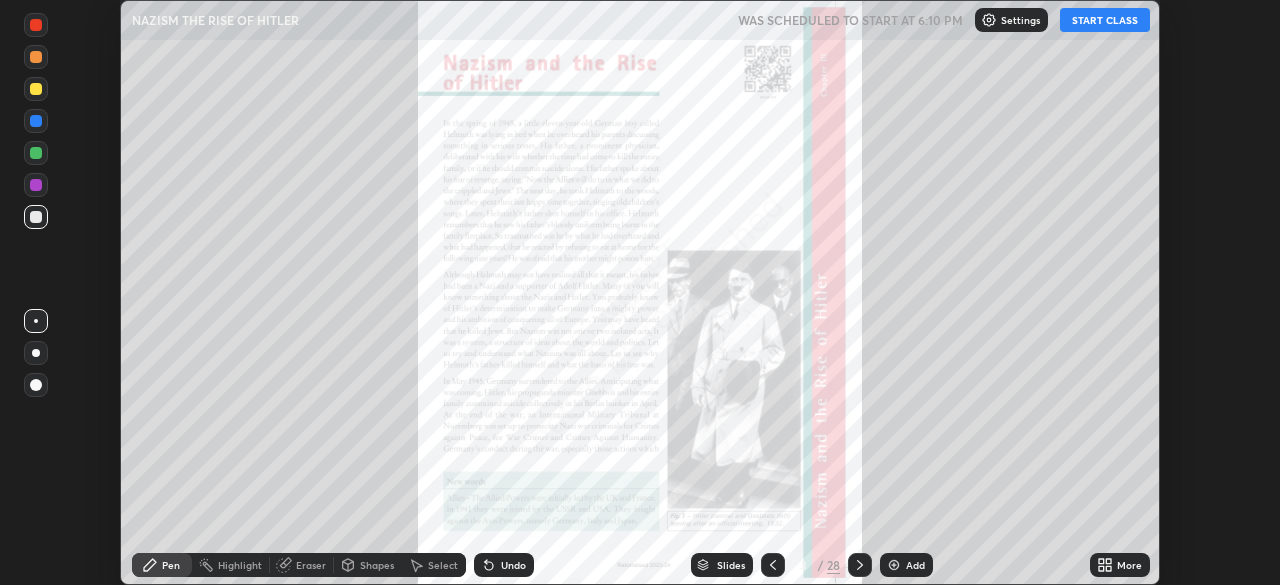 click on "START CLASS" at bounding box center [1105, 20] 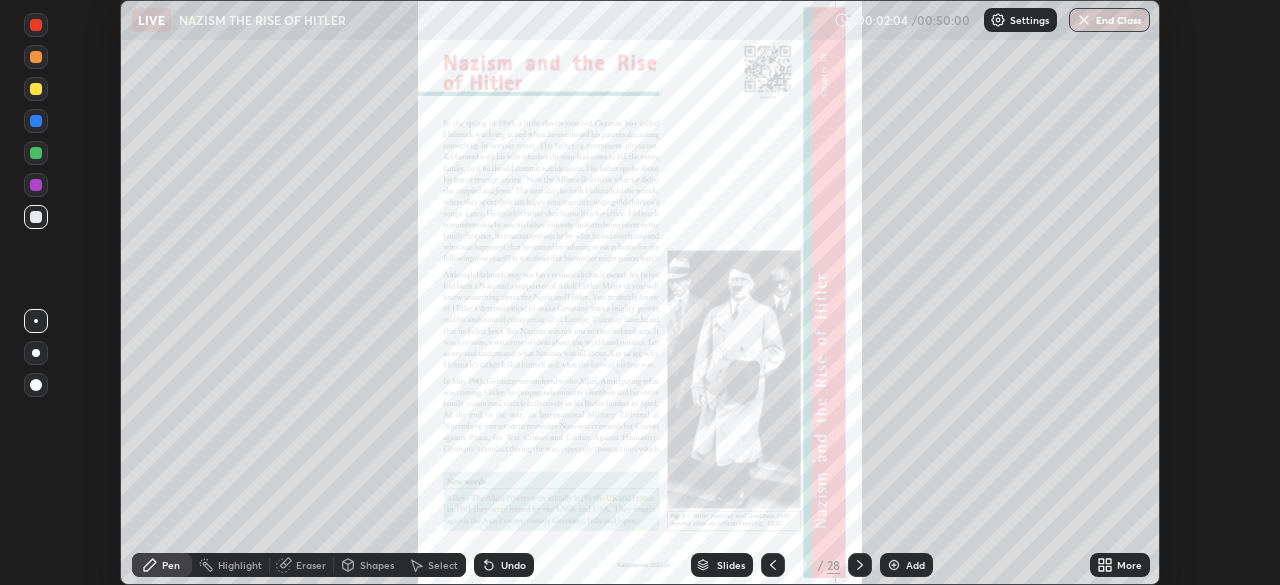 click 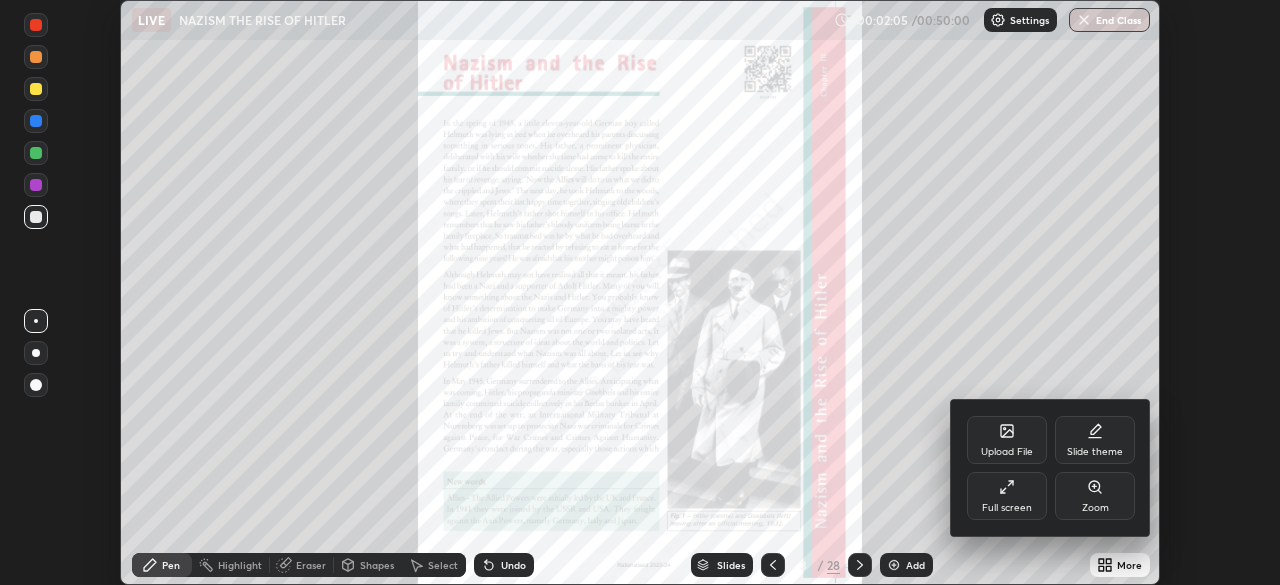 click on "Full screen" at bounding box center (1007, 508) 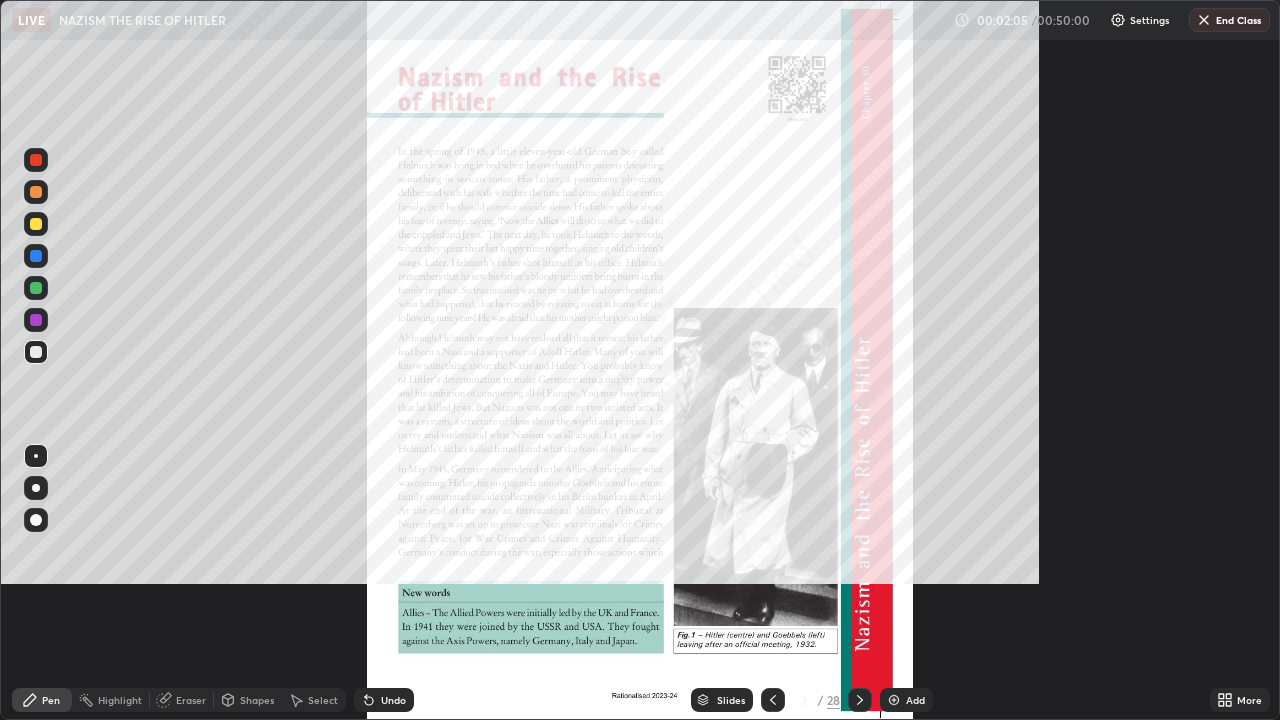 scroll, scrollTop: 99280, scrollLeft: 98720, axis: both 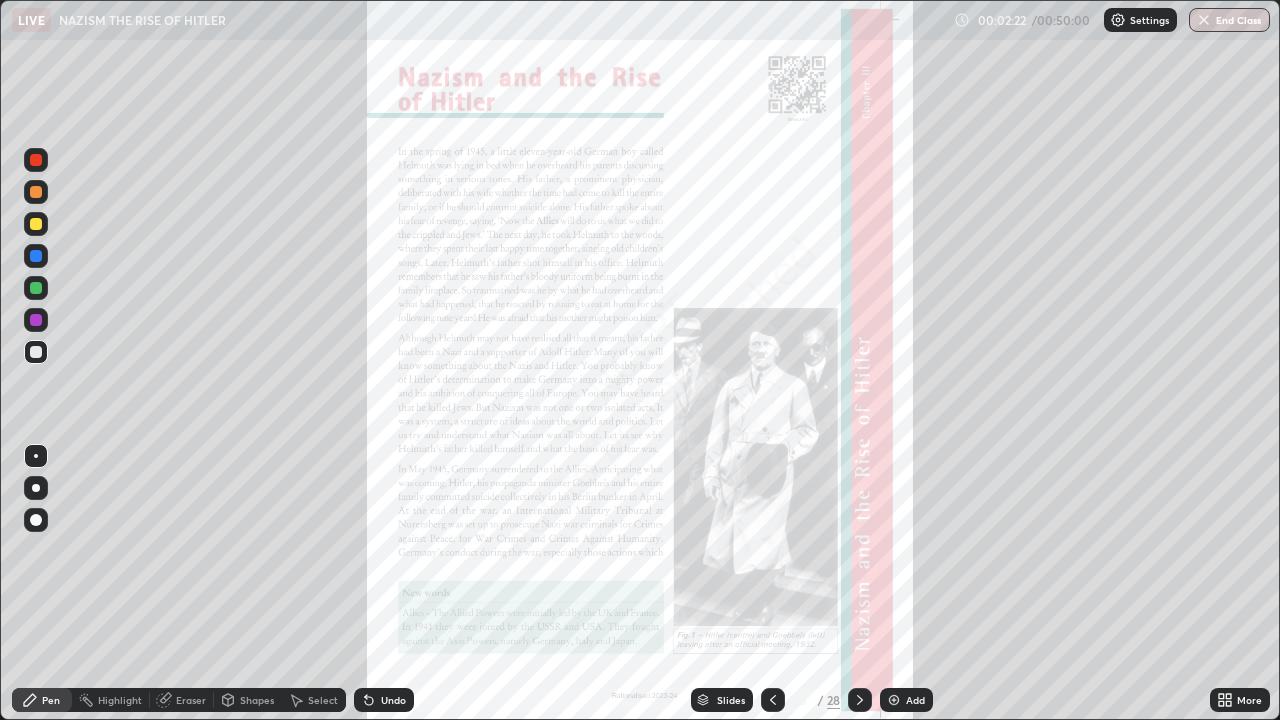click on "Slides" at bounding box center [731, 700] 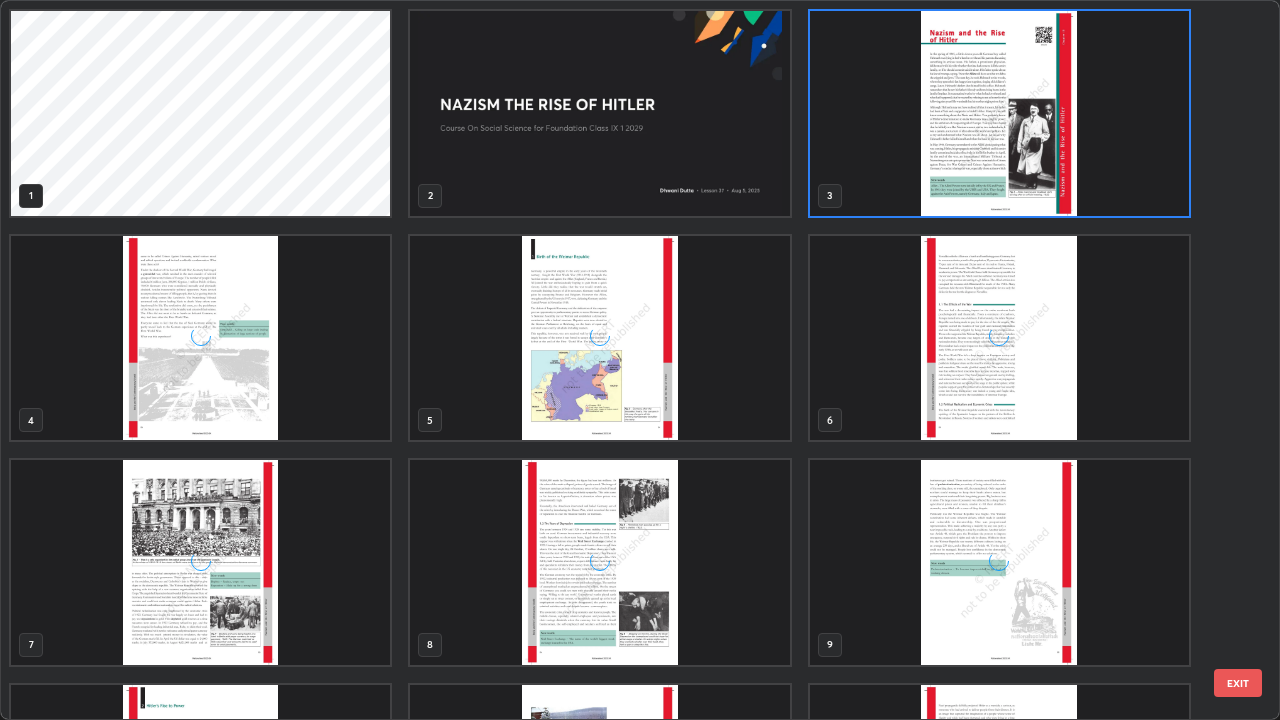 scroll, scrollTop: 7, scrollLeft: 11, axis: both 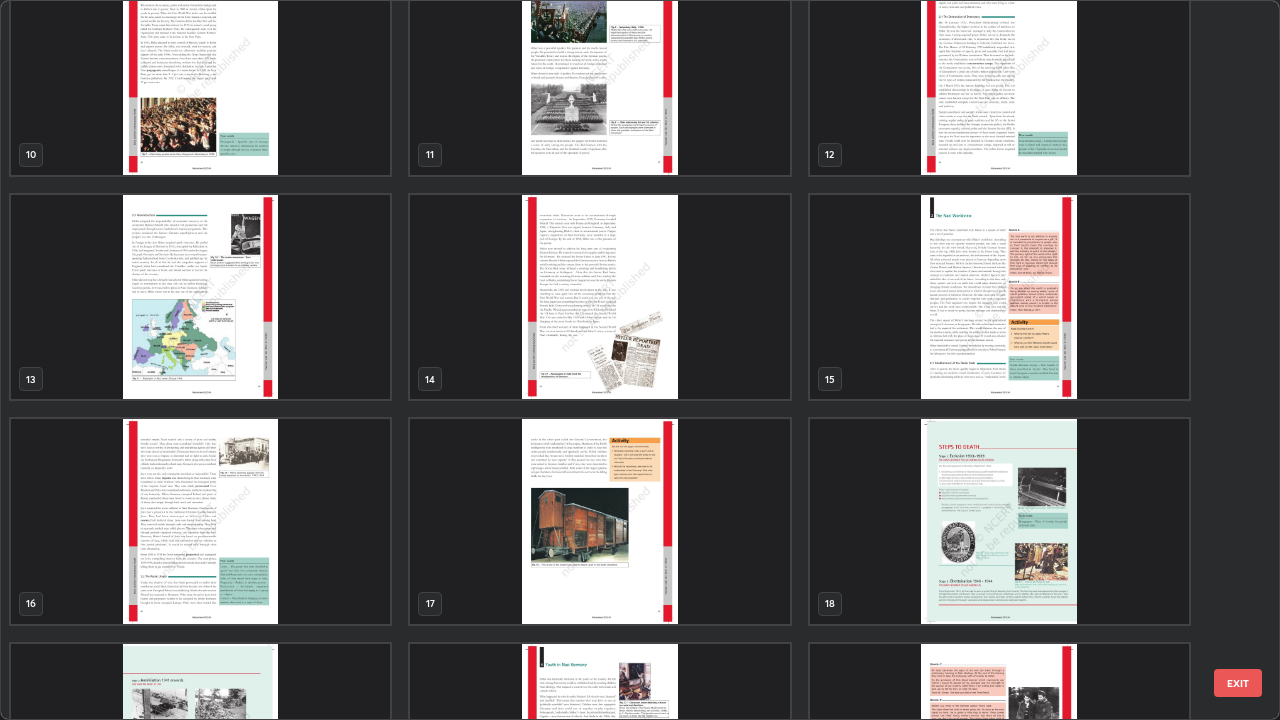 click at bounding box center [599, 297] 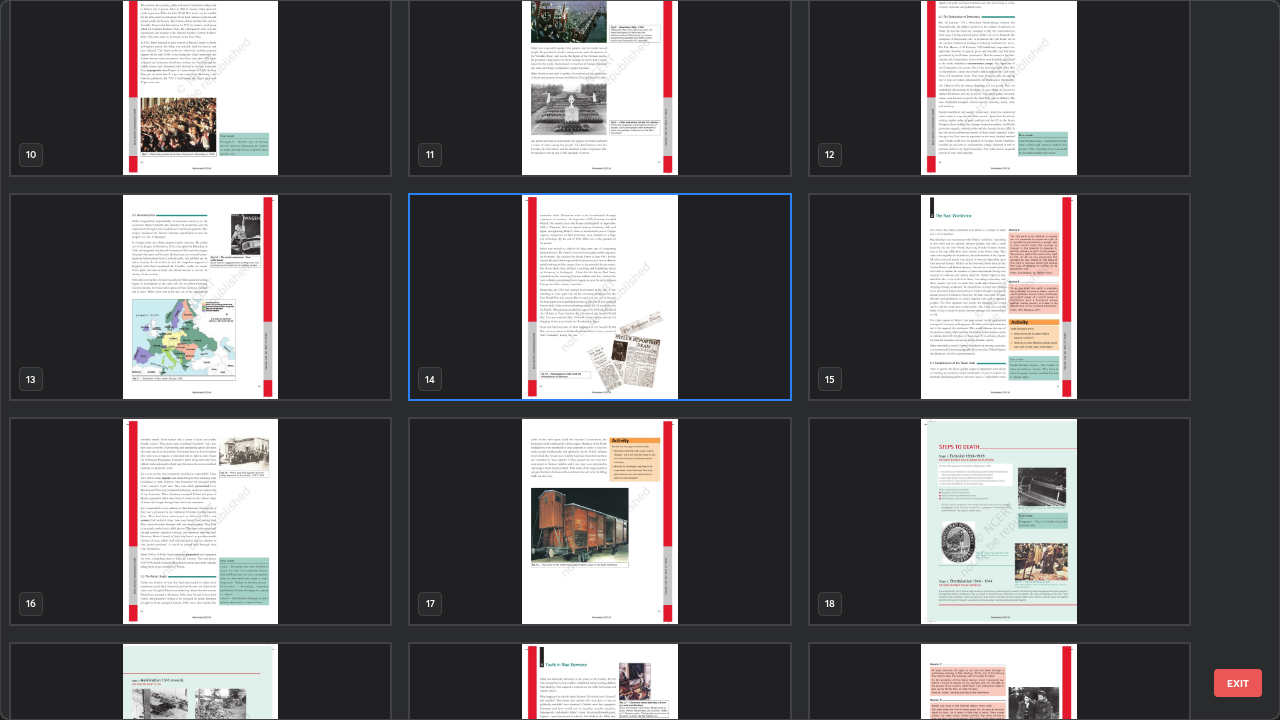 click at bounding box center (599, 297) 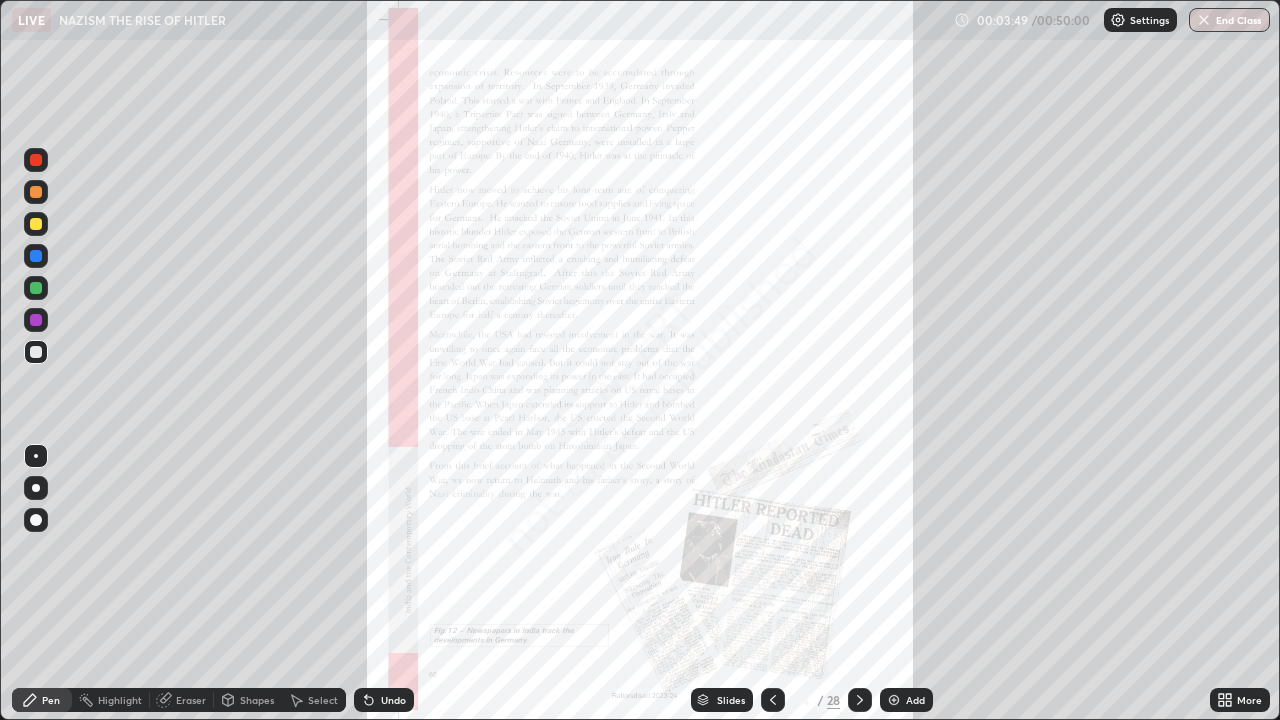 click 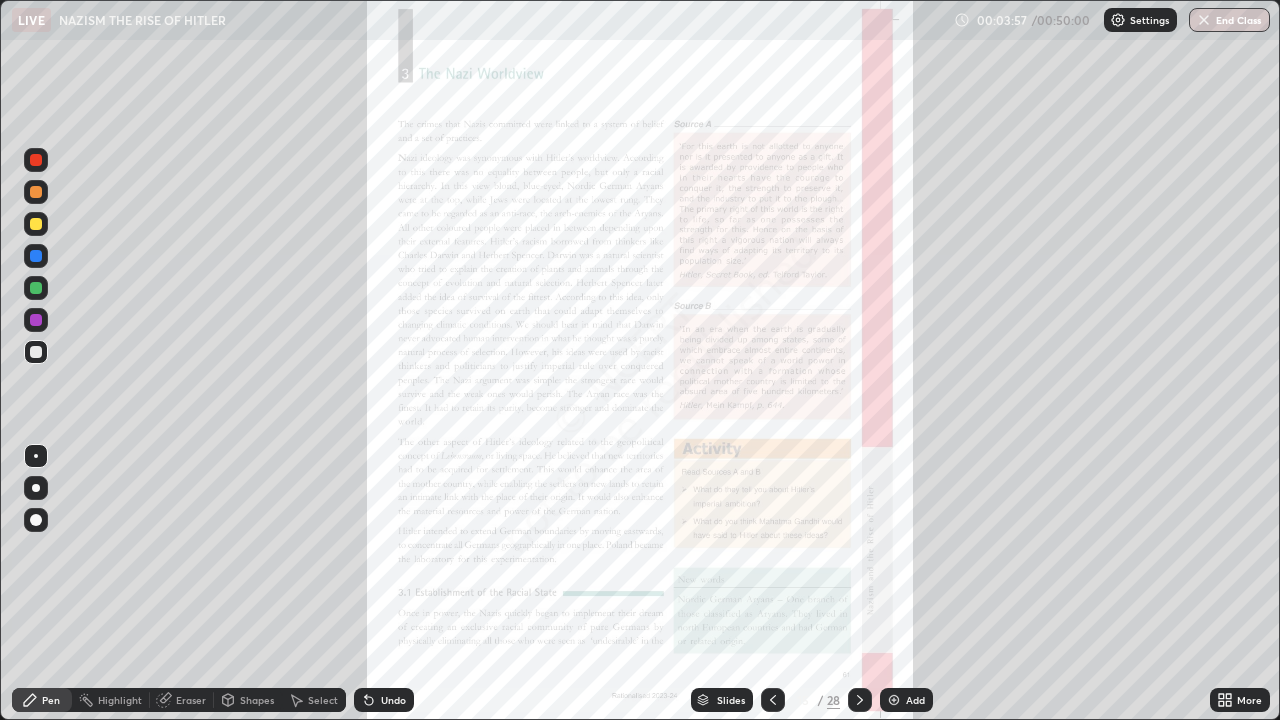 click on "More" at bounding box center (1240, 700) 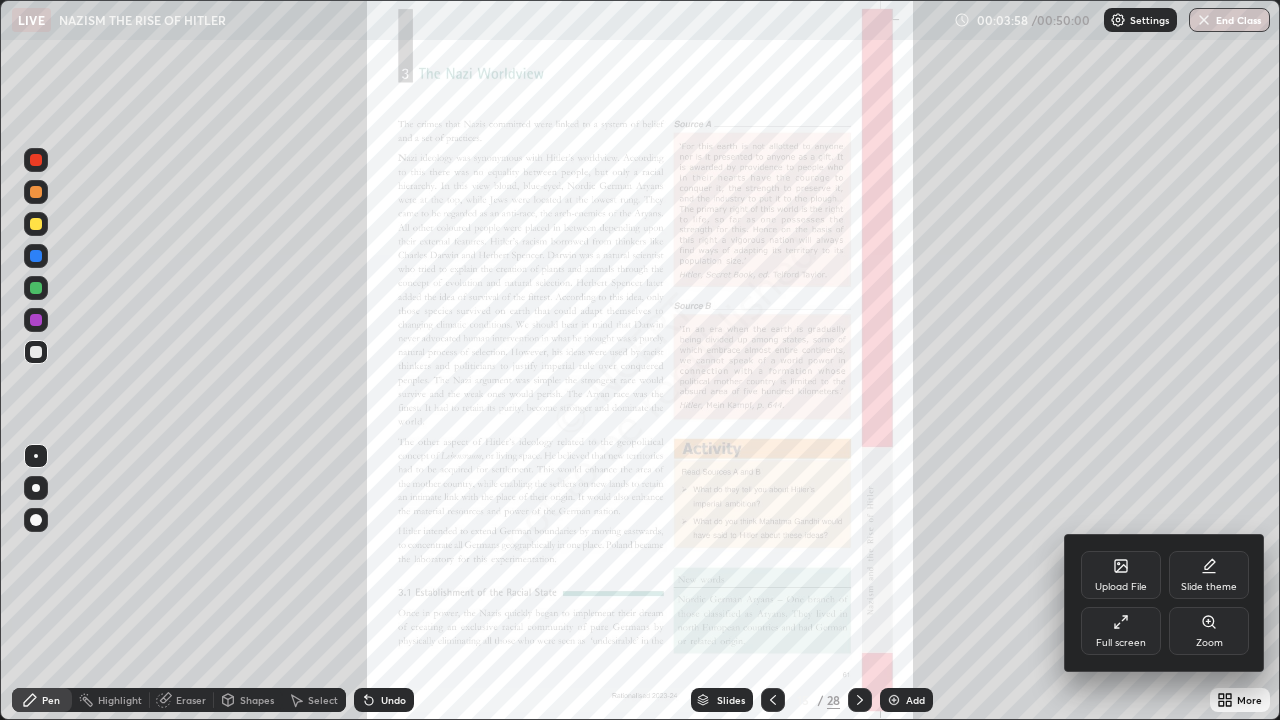 click on "Zoom" at bounding box center [1209, 631] 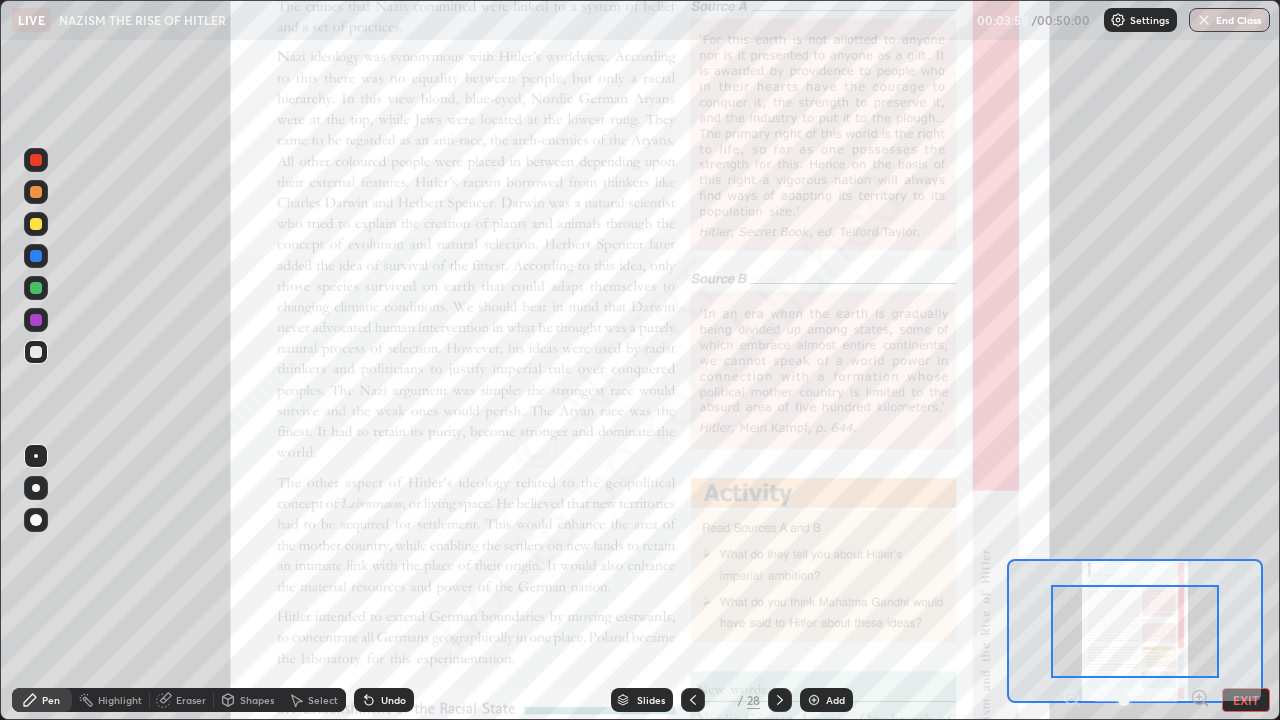 click 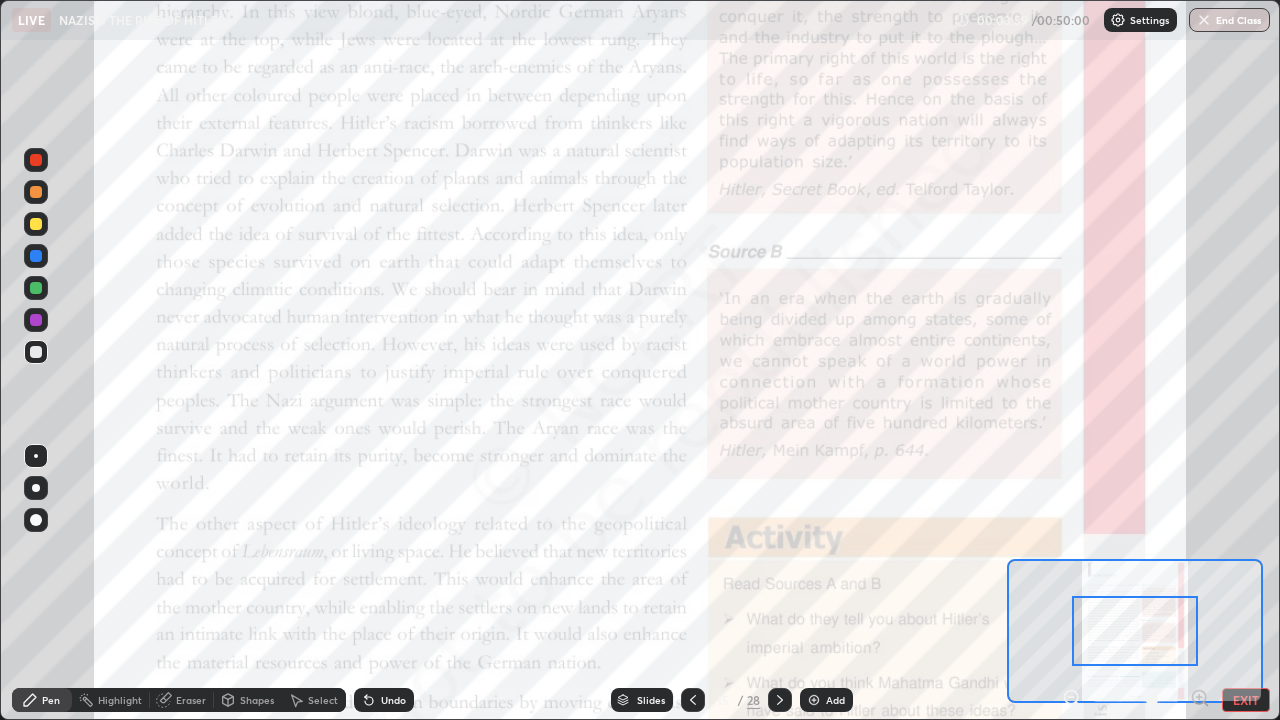 click 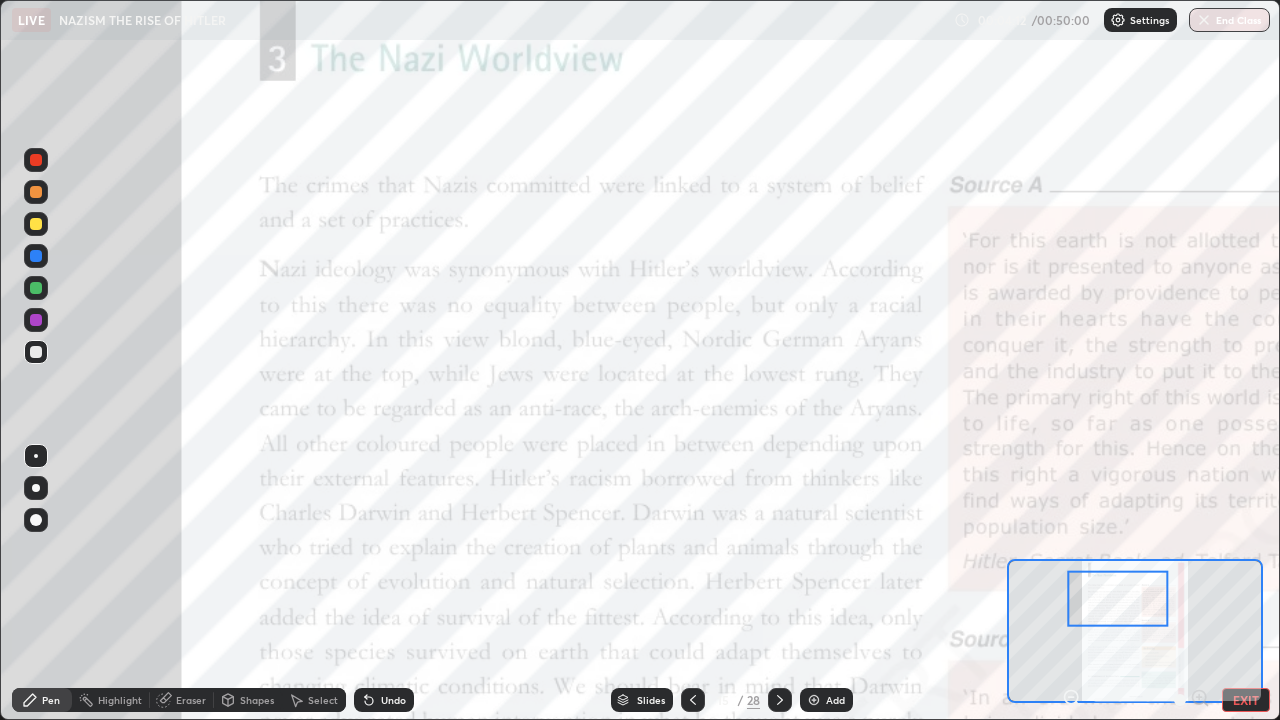 click at bounding box center [36, 160] 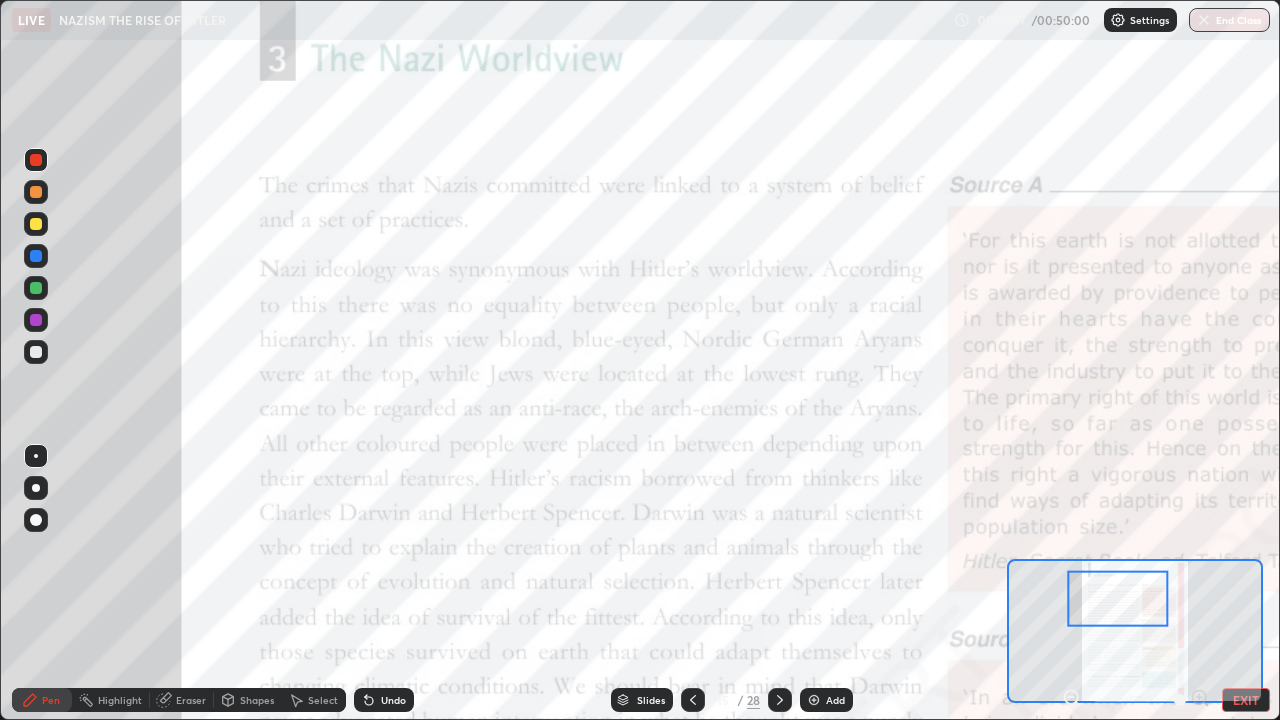 click on "Undo" at bounding box center [393, 700] 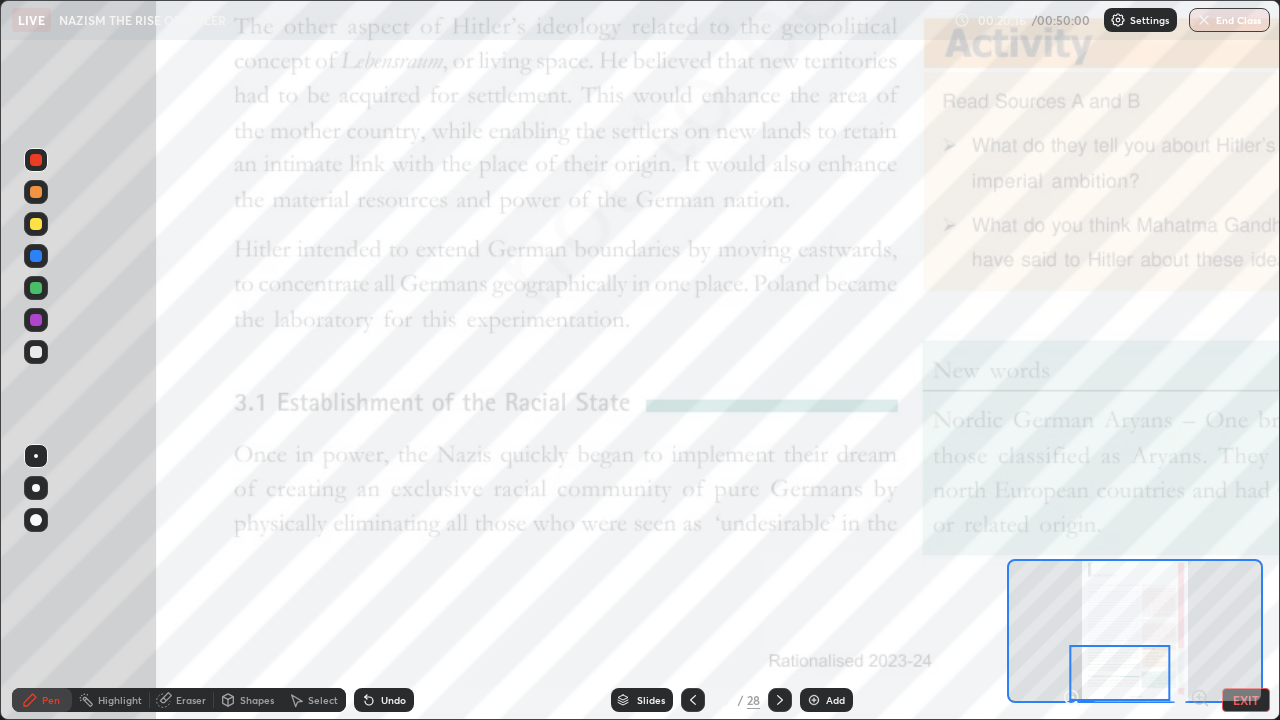 click 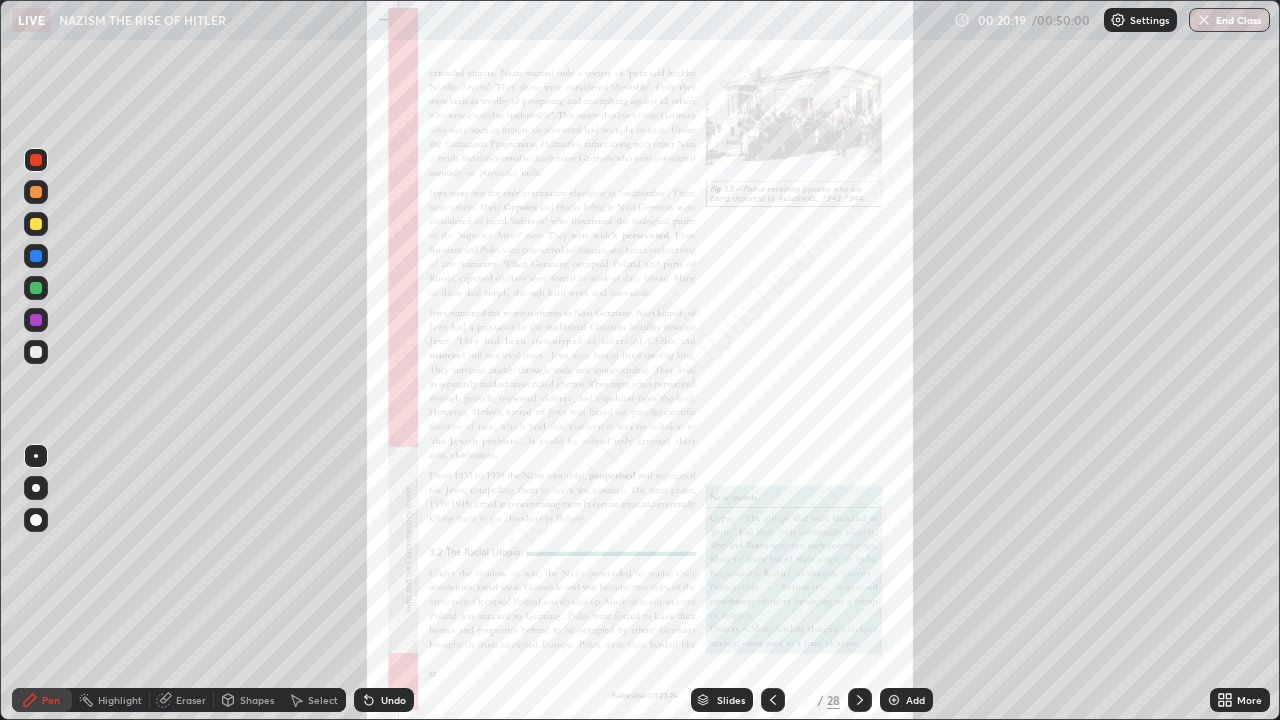 click on "More" at bounding box center (1249, 700) 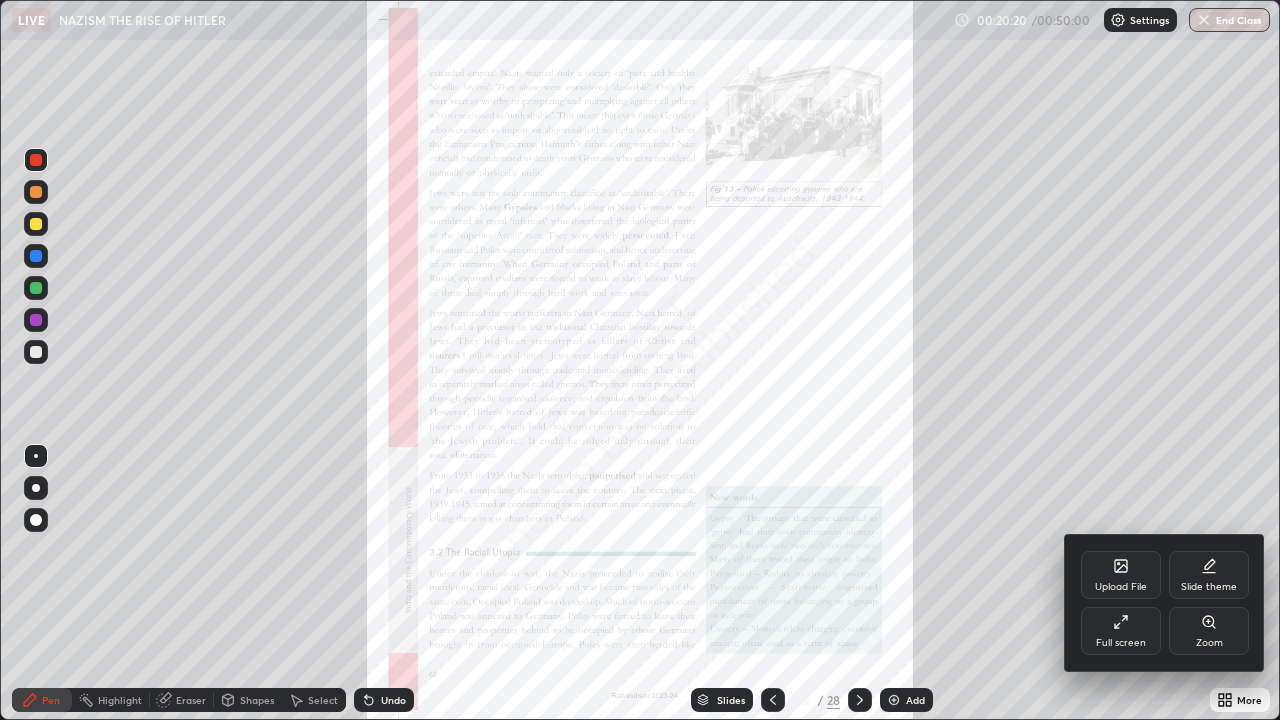 click on "Zoom" at bounding box center (1209, 631) 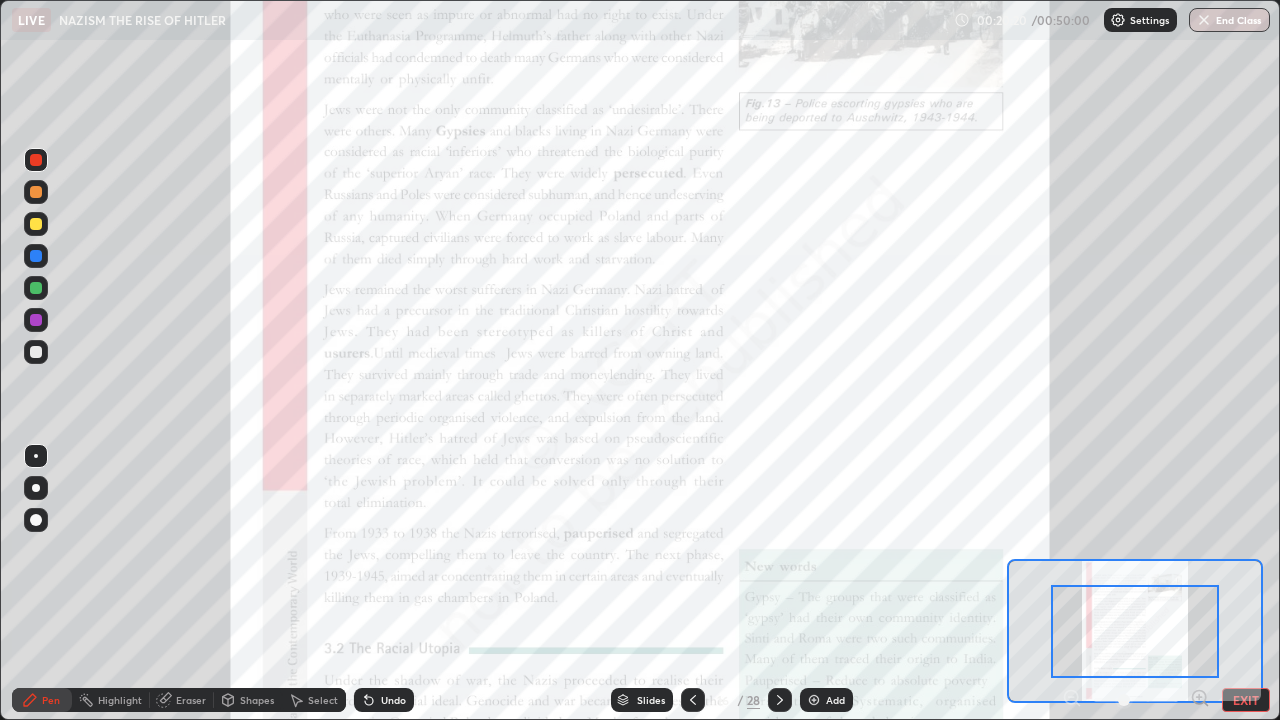 click 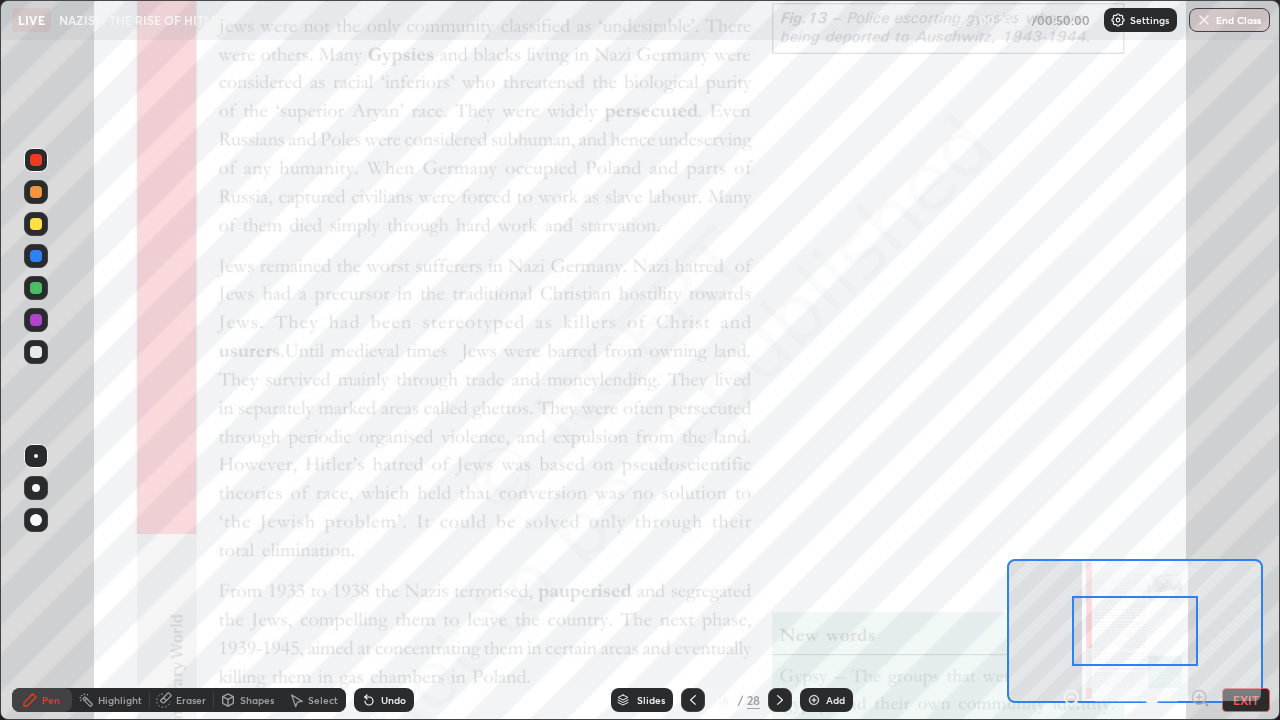 click 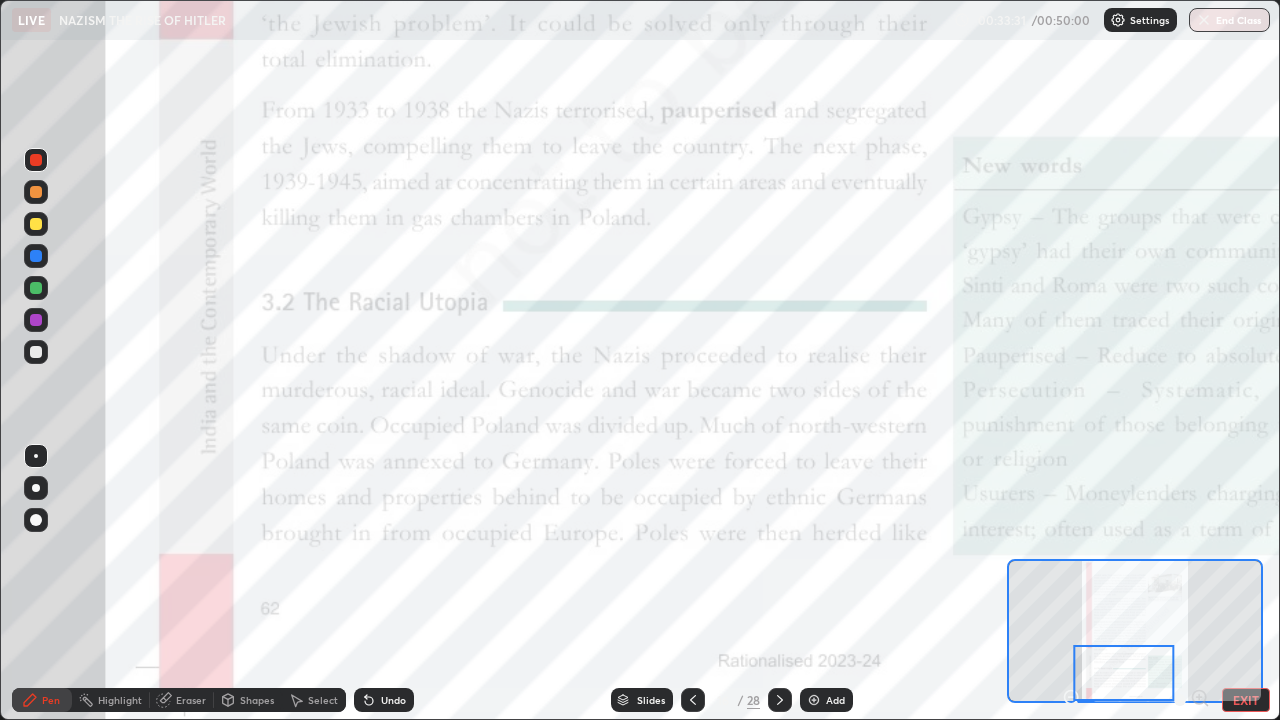 click 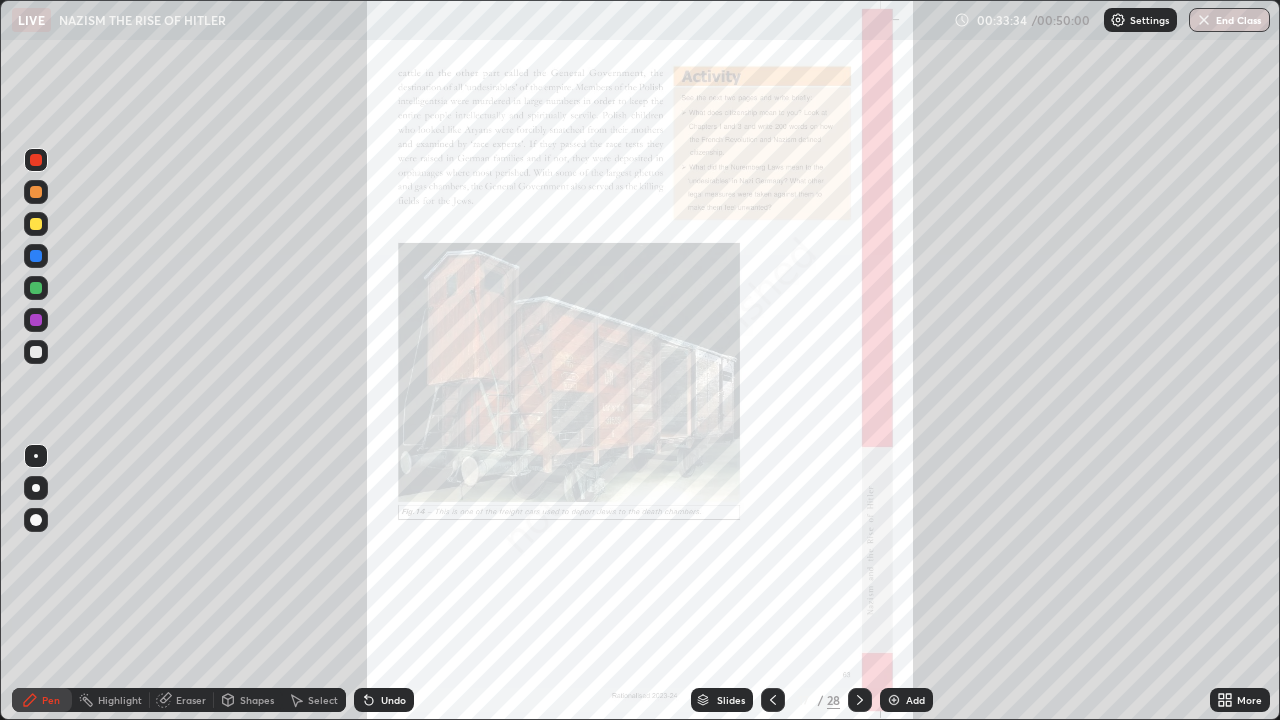 click on "More" at bounding box center [1240, 700] 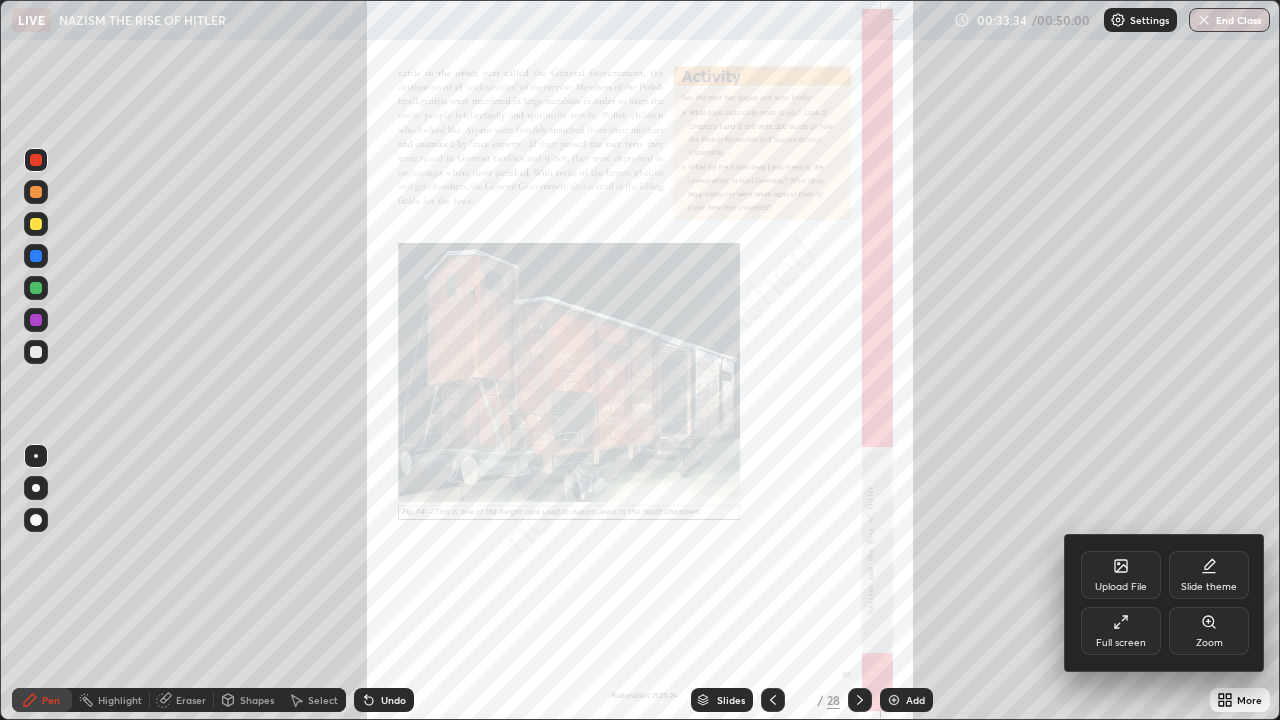 click on "Zoom" at bounding box center [1209, 631] 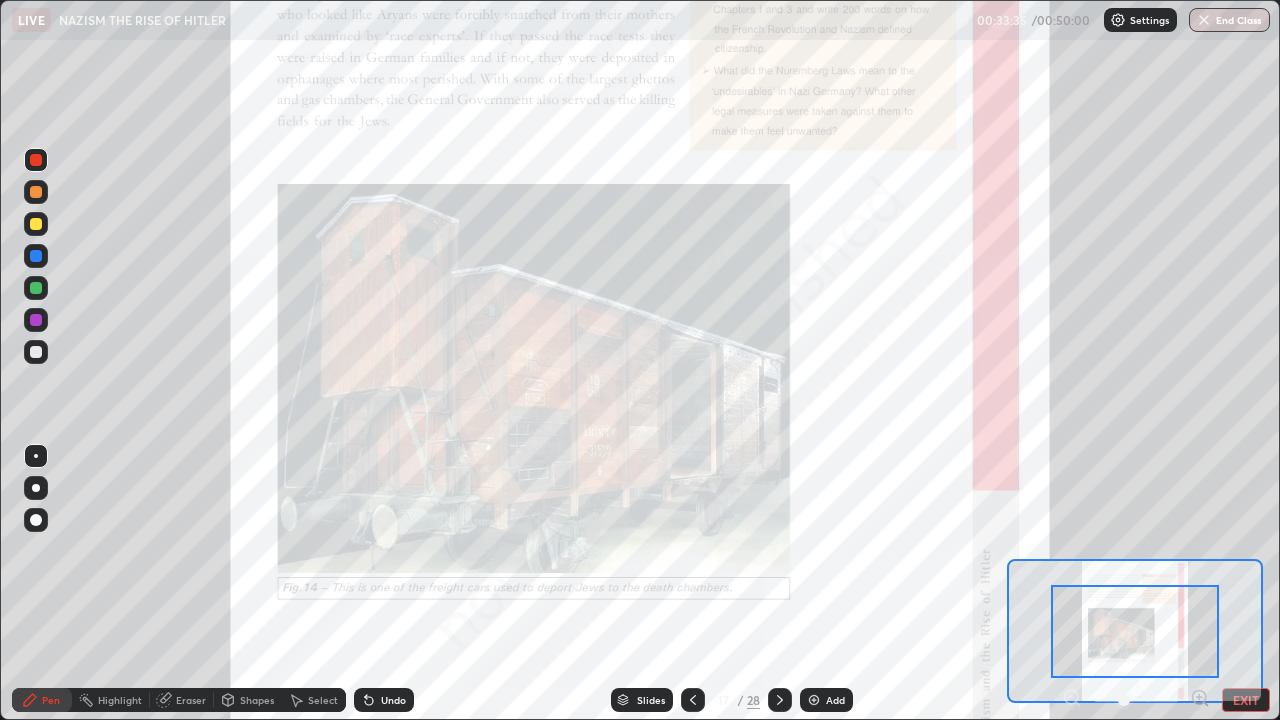 click 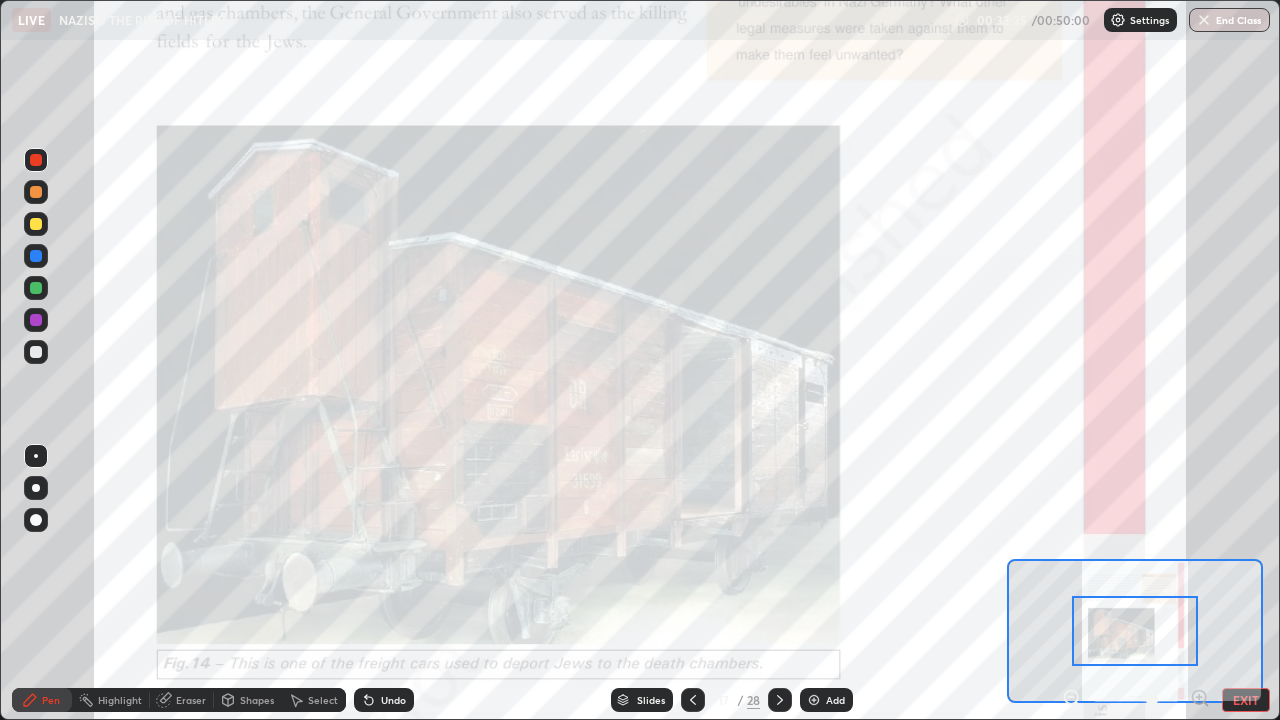 click 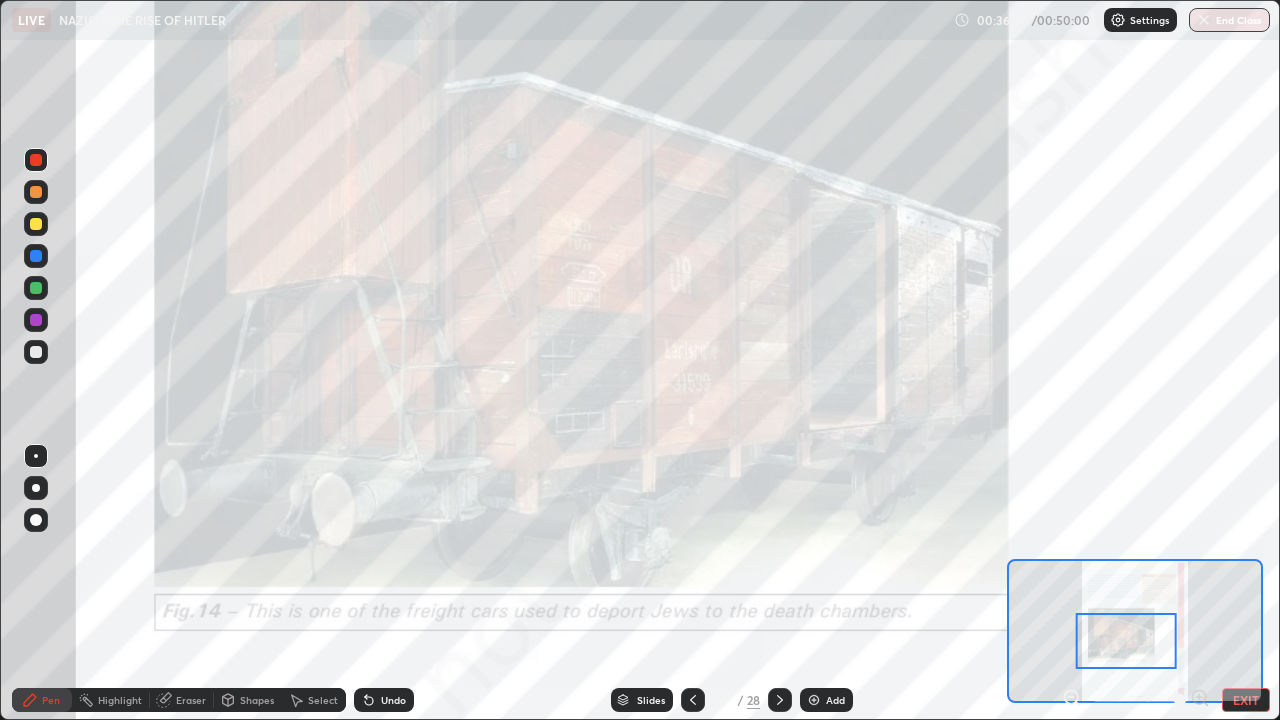 click 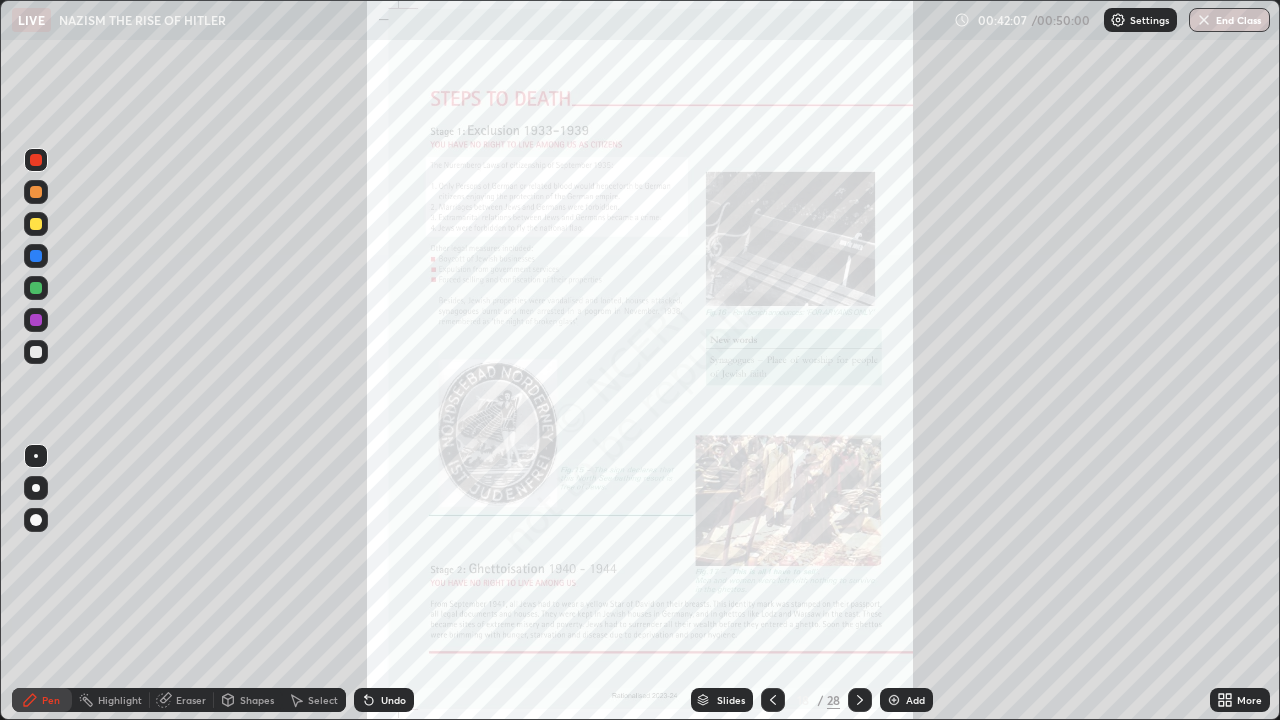 click 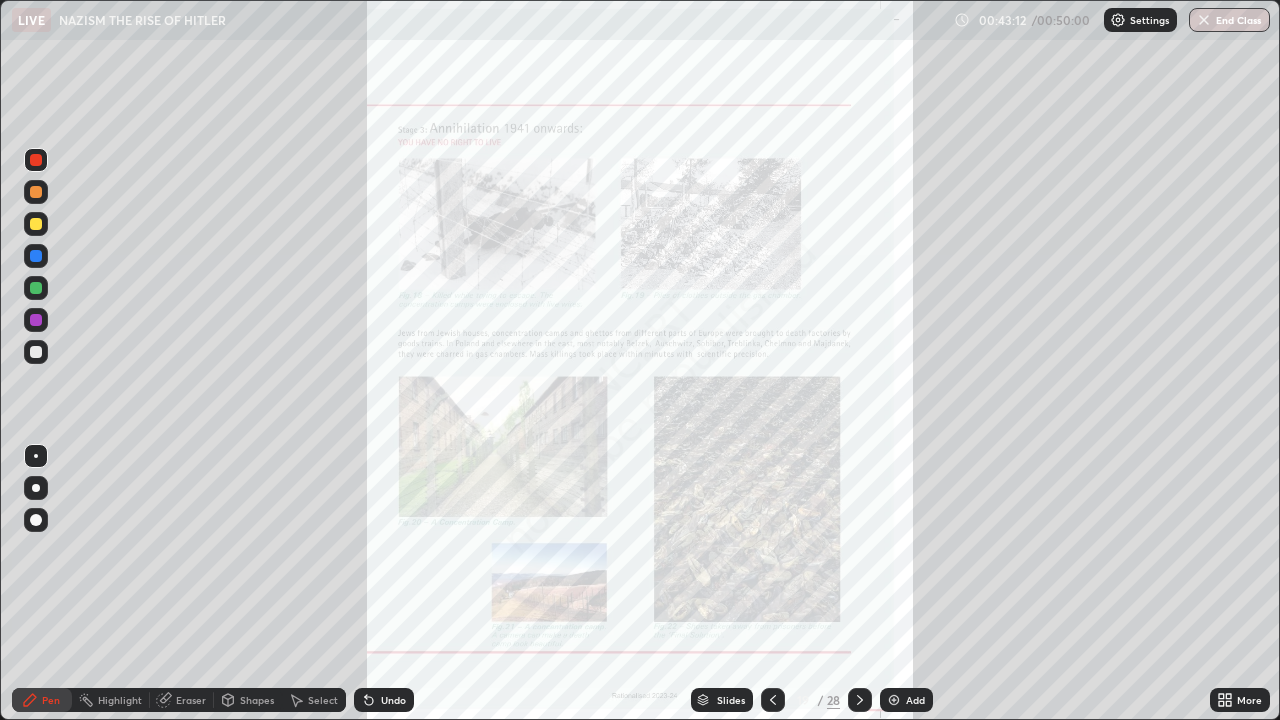 click 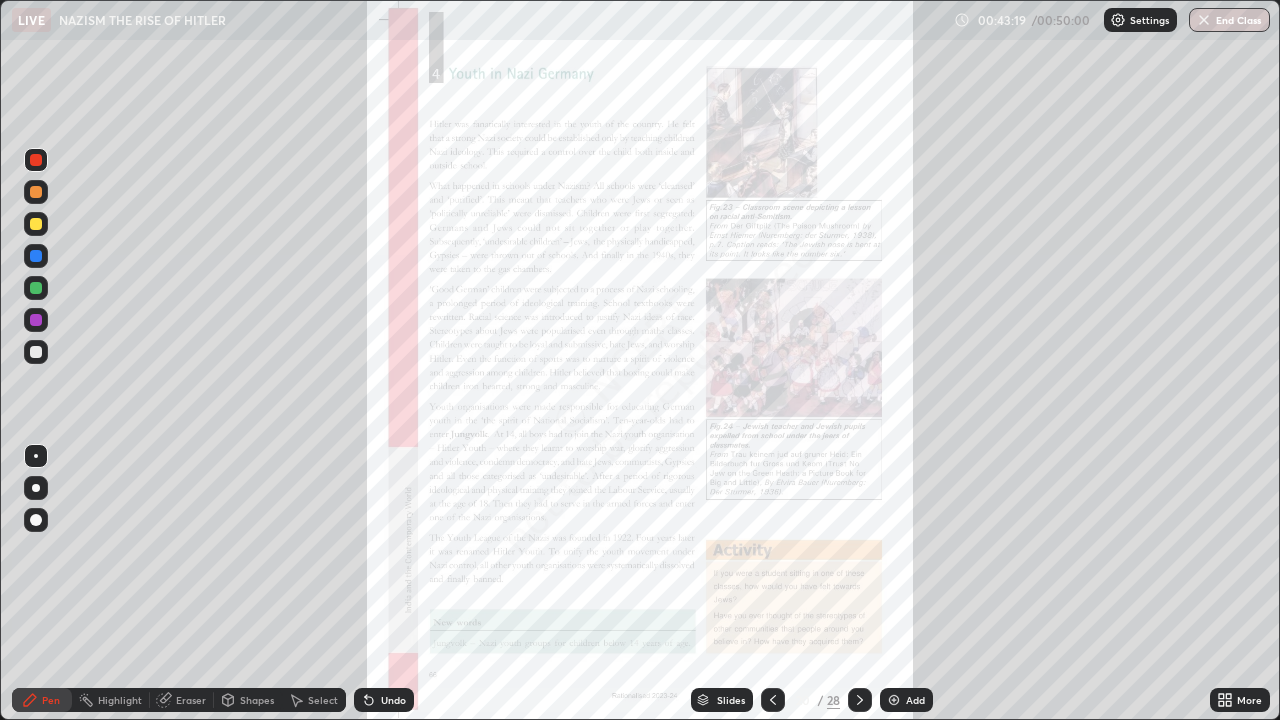 click 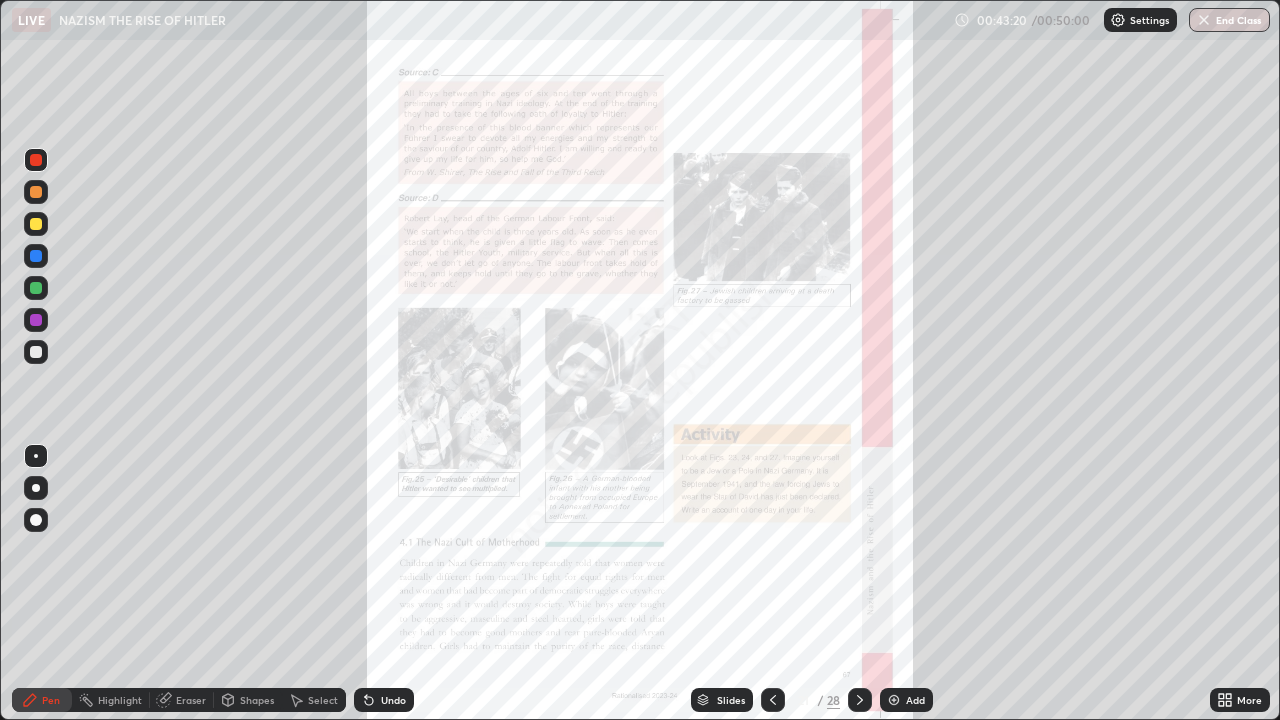 click 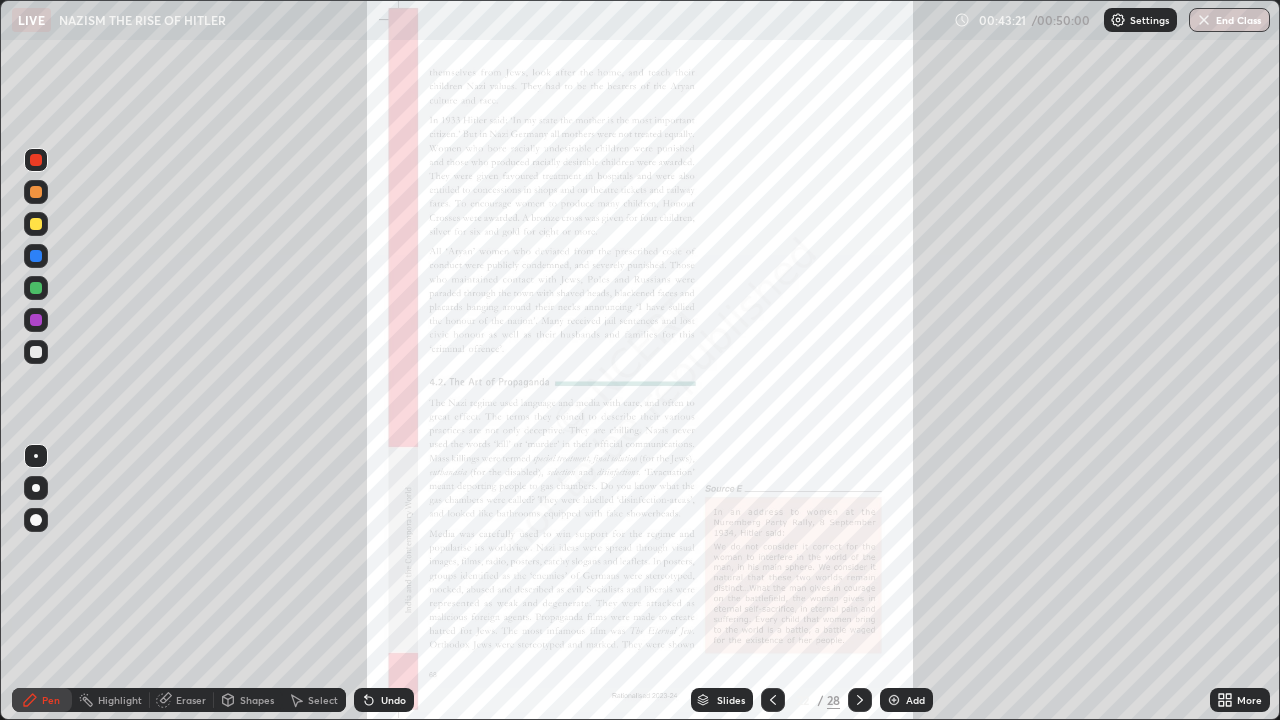 click 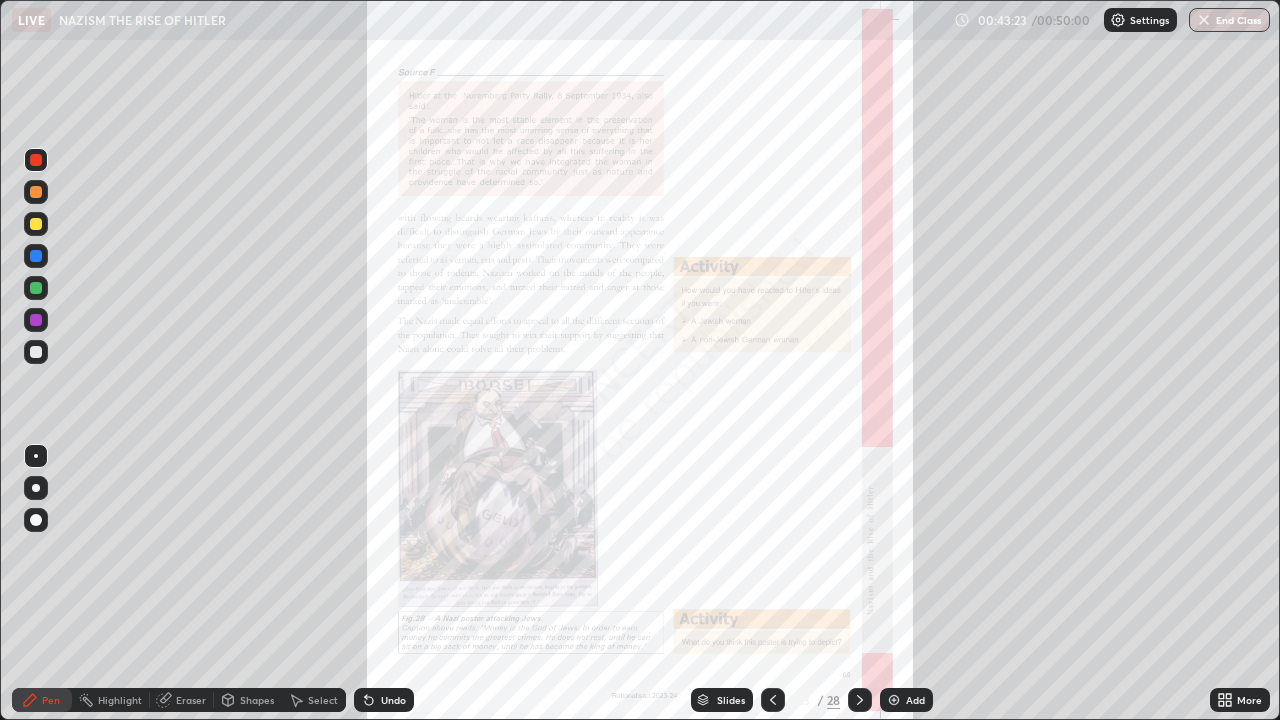 click 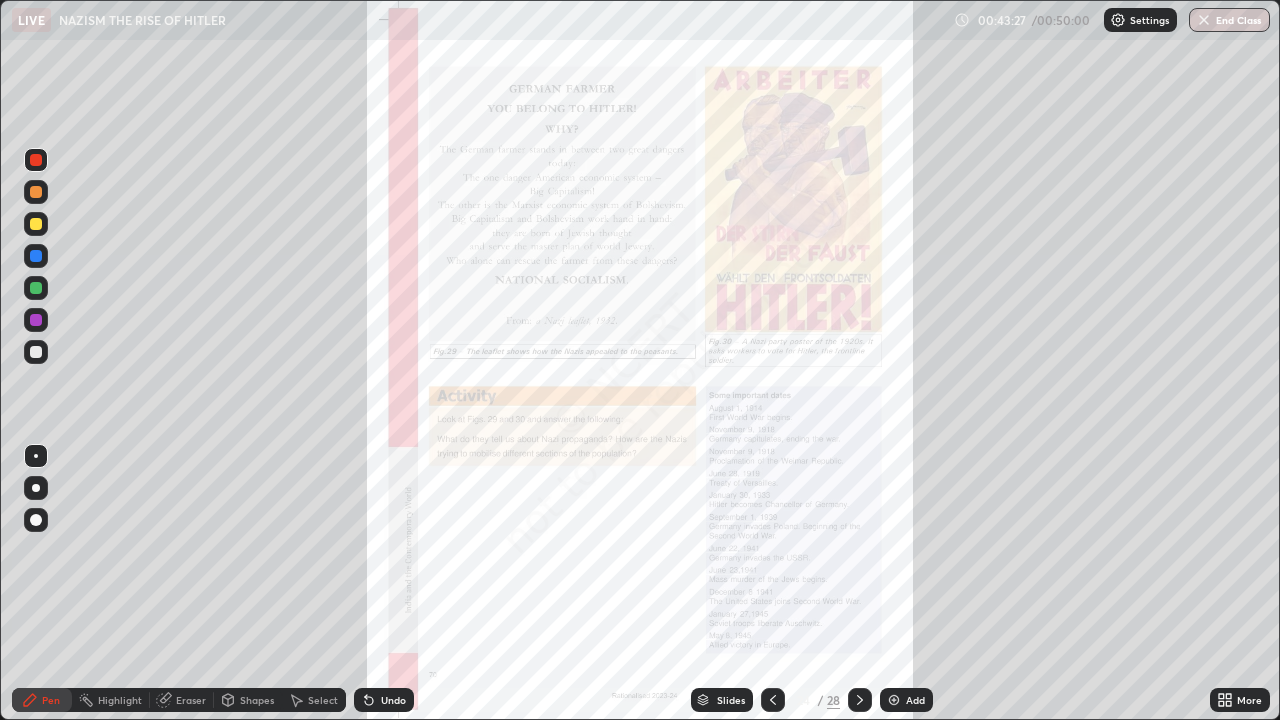click 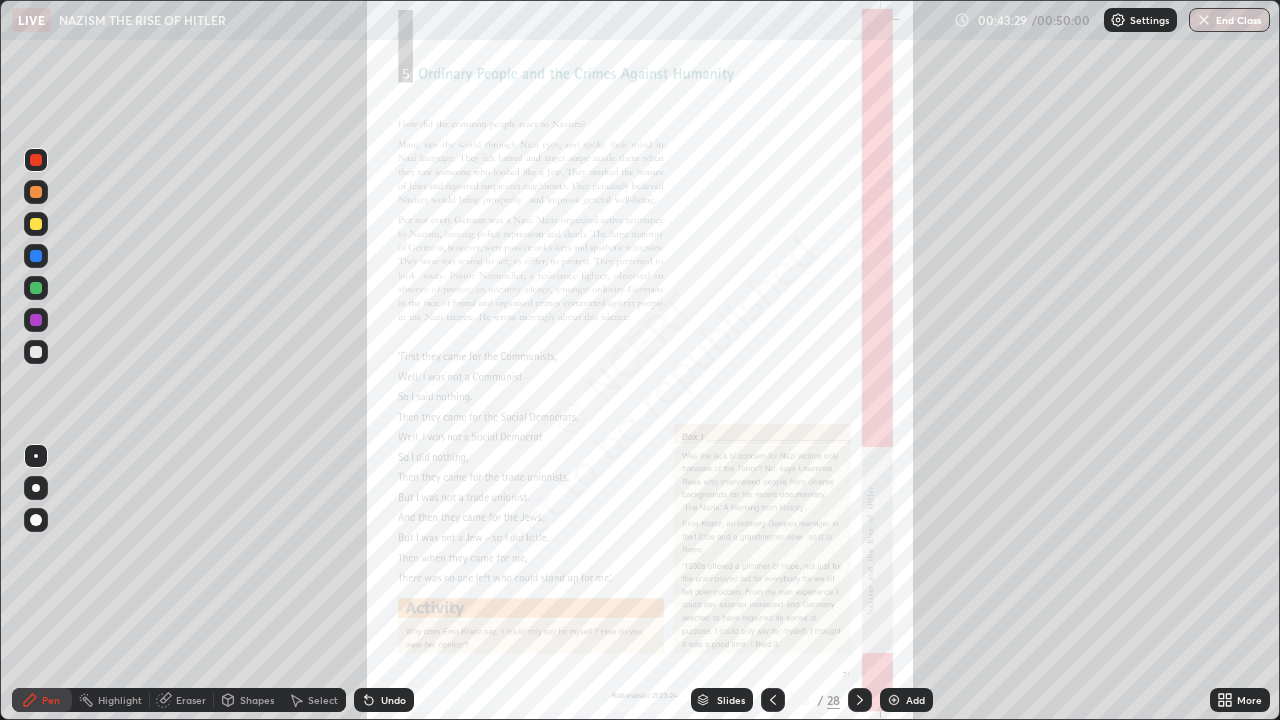 click at bounding box center [860, 700] 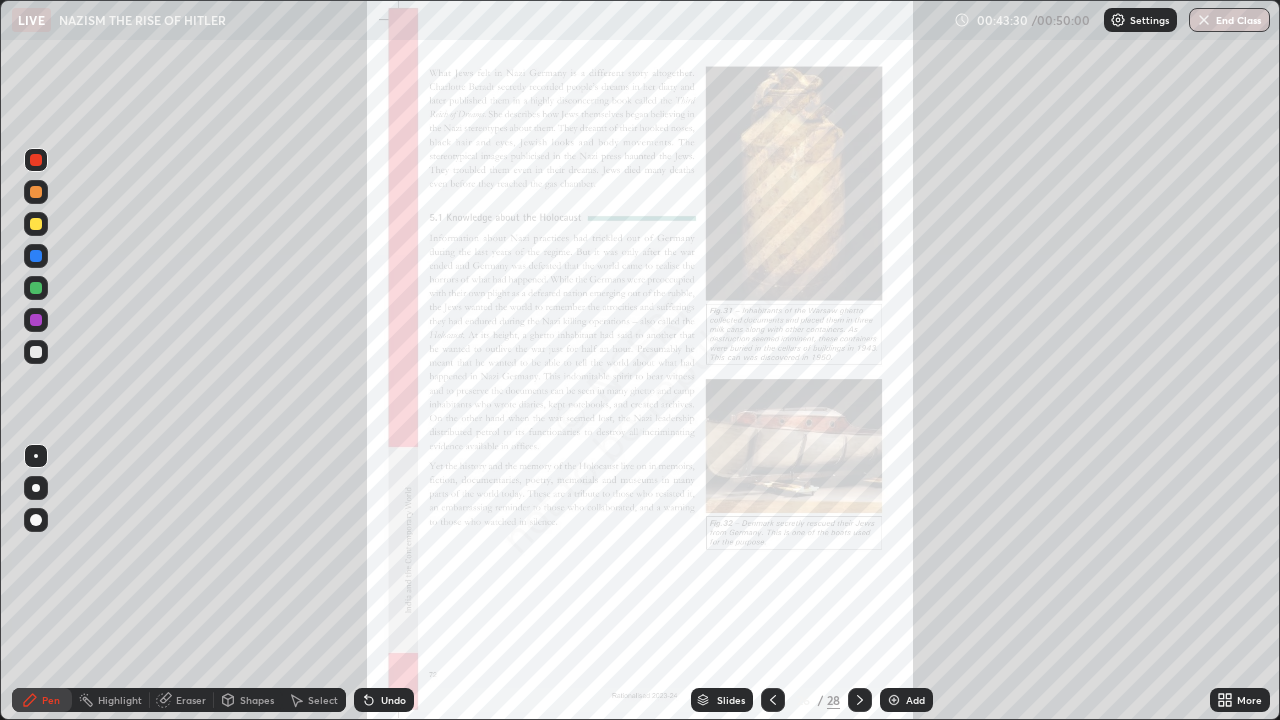 click at bounding box center [860, 700] 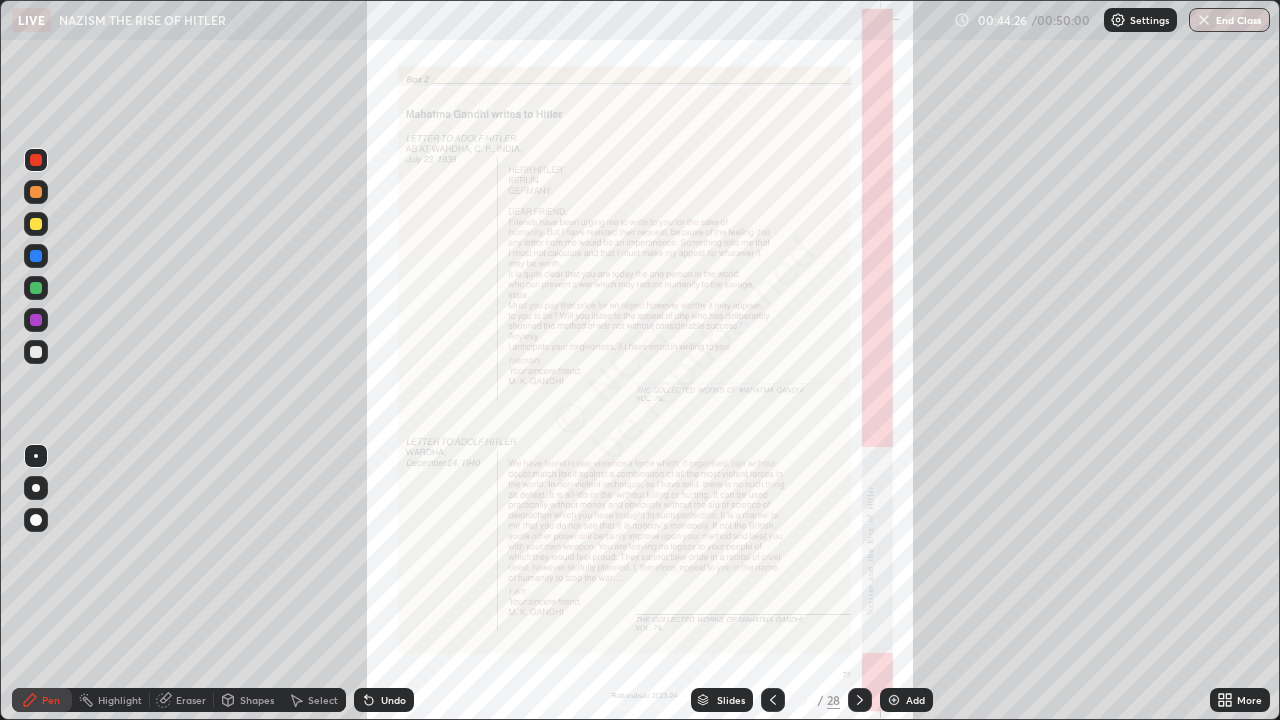 click 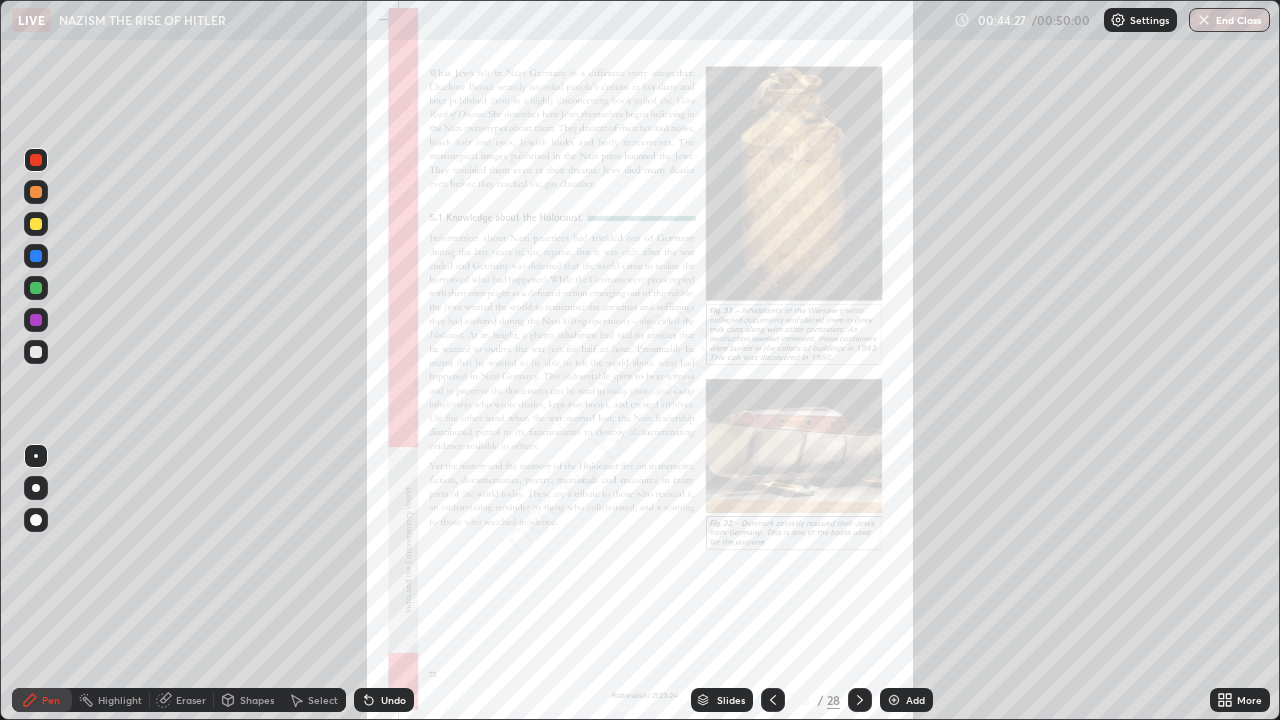 click 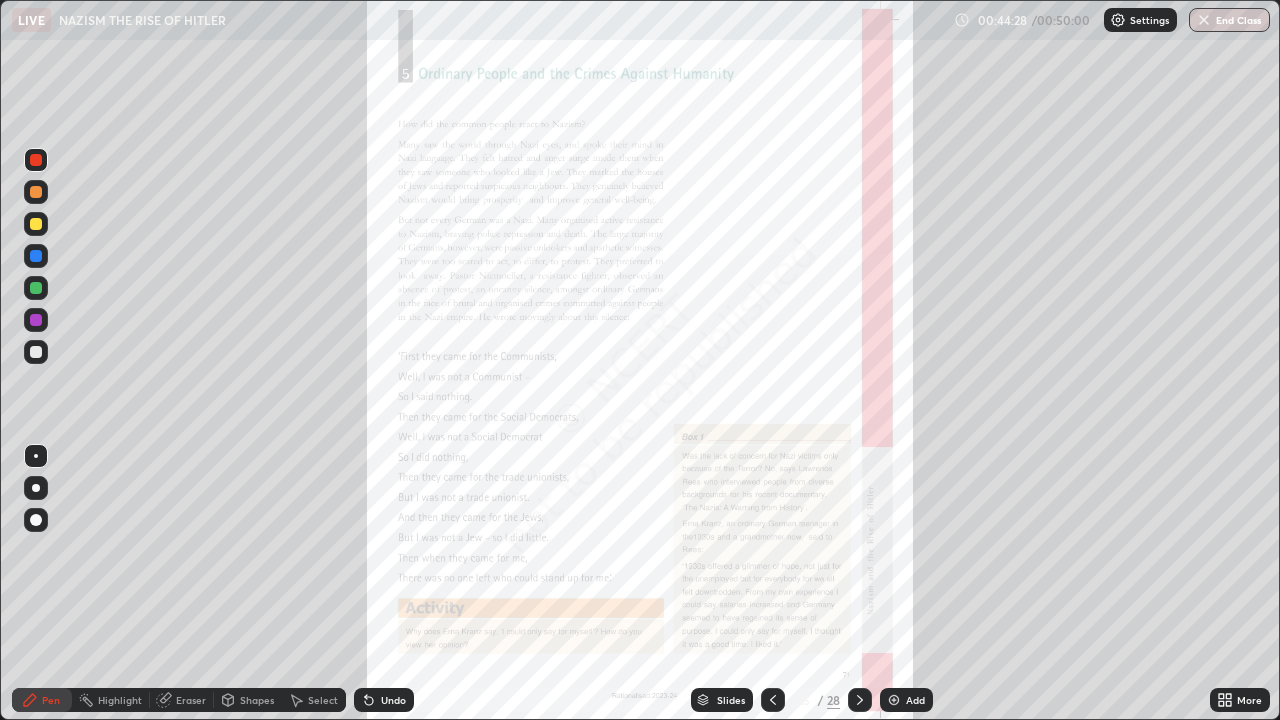 click 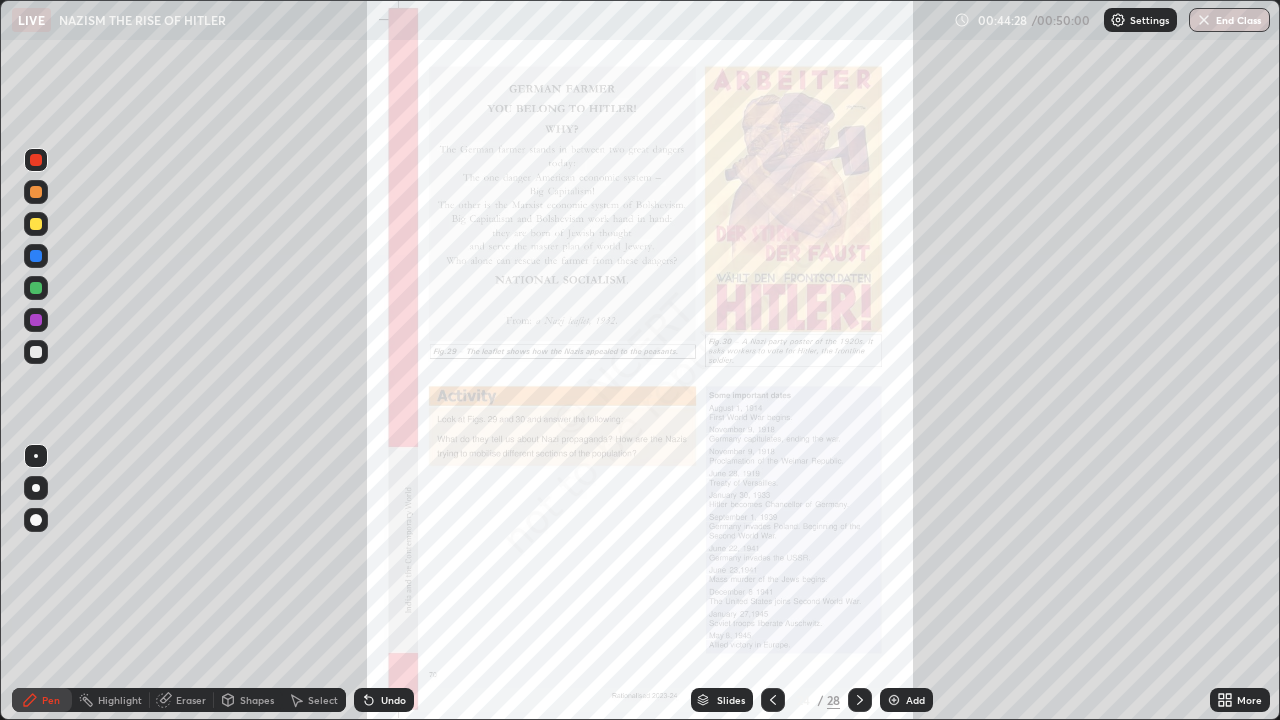click 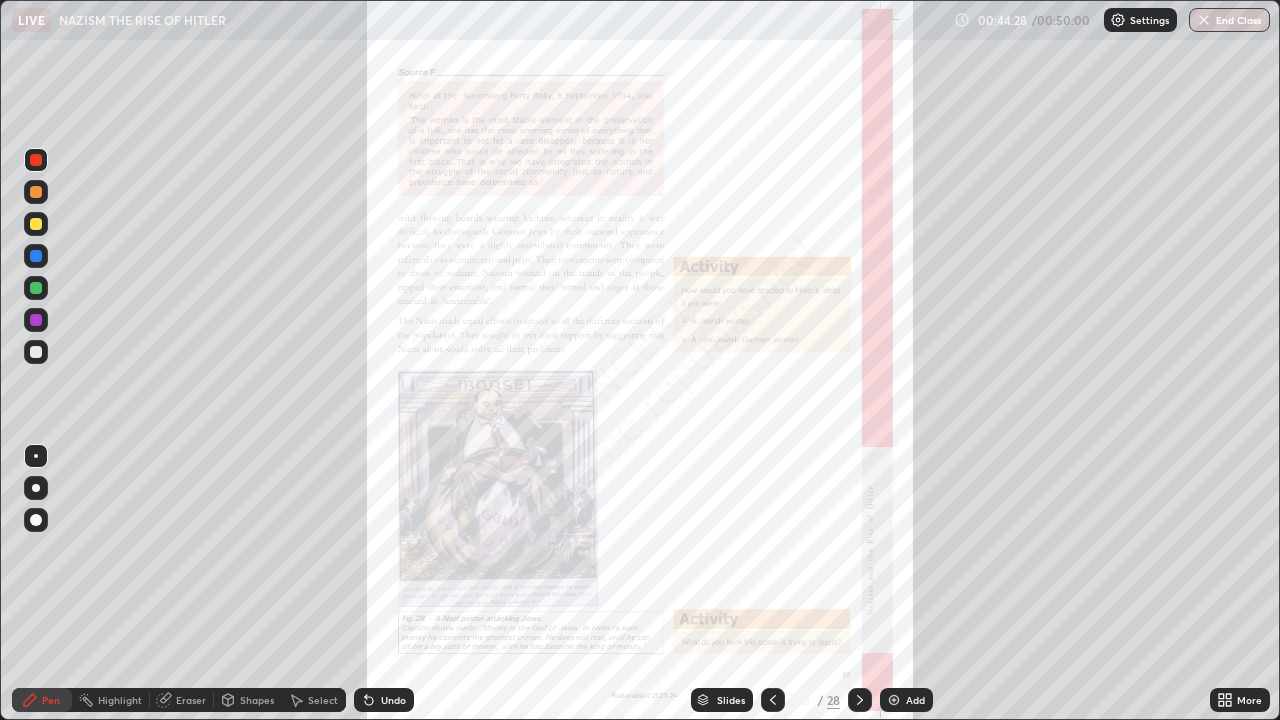 click at bounding box center (773, 700) 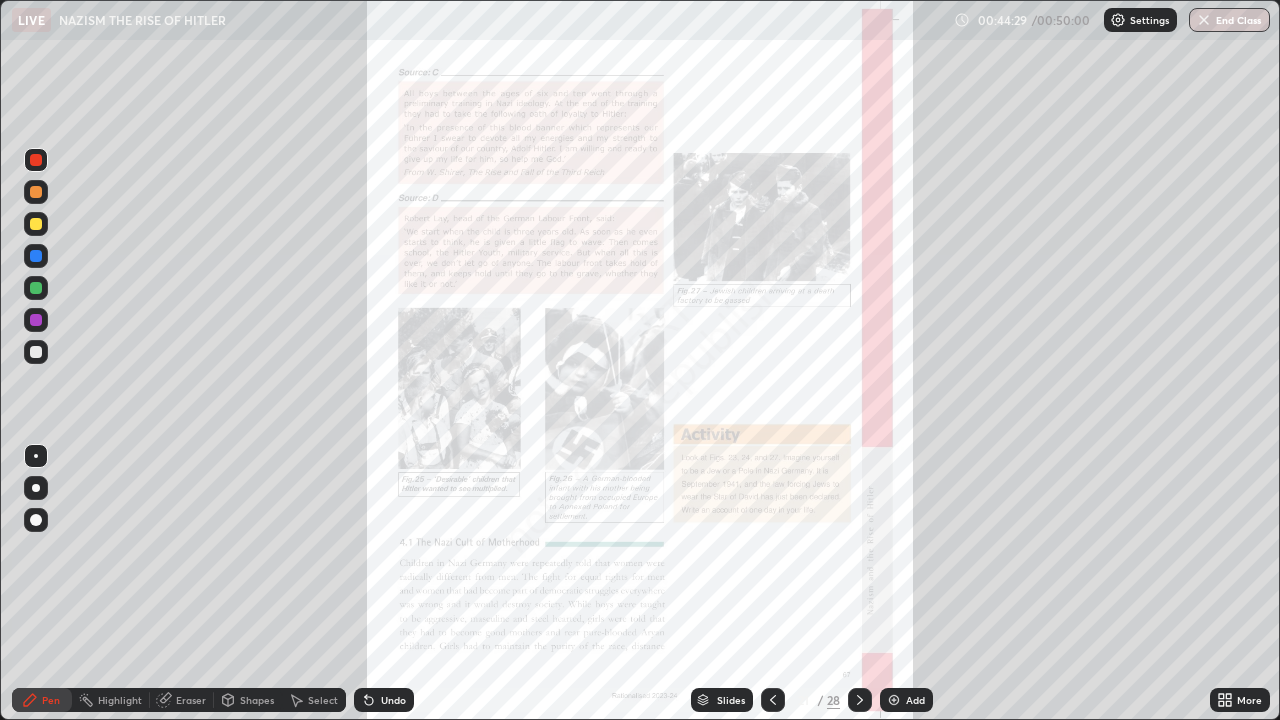 click 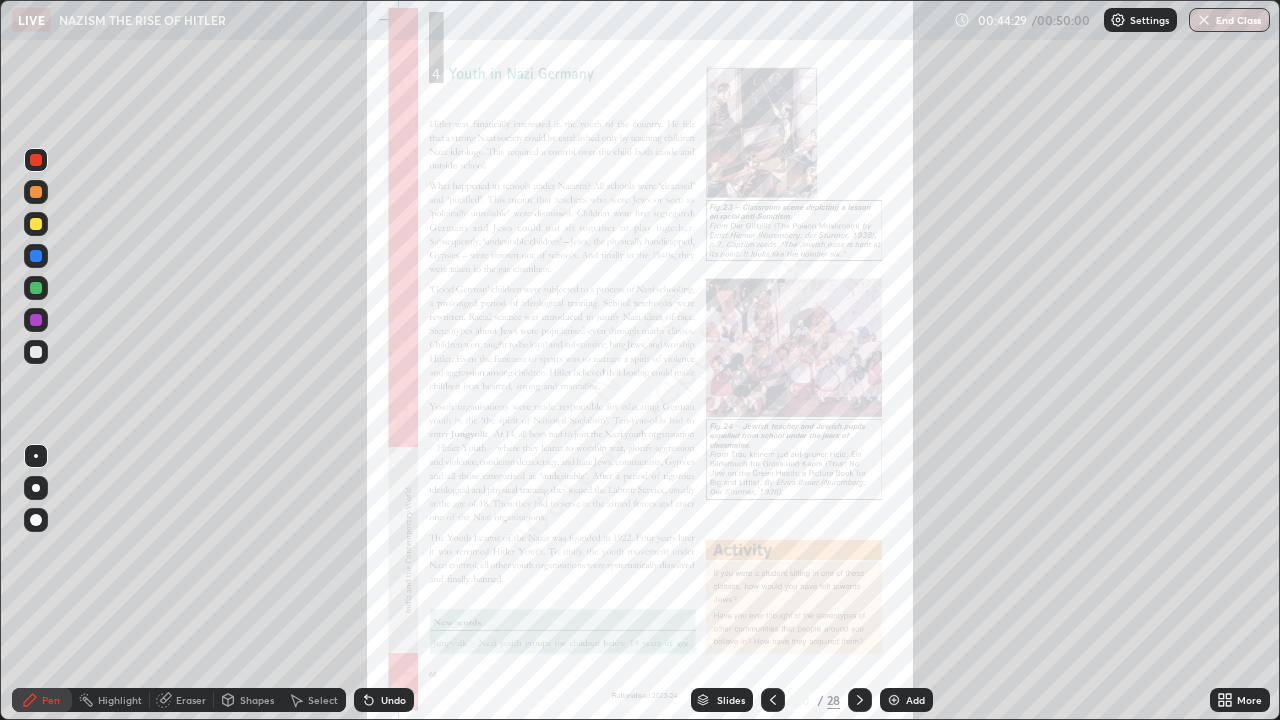 click 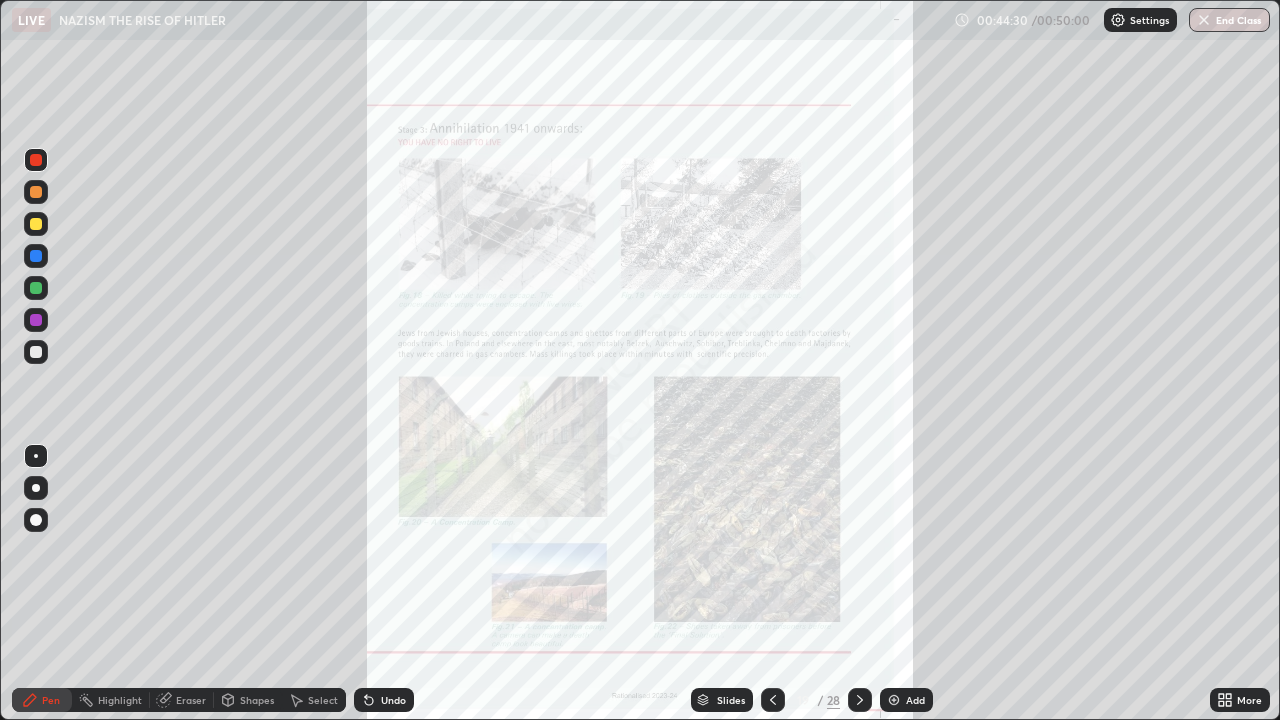 click 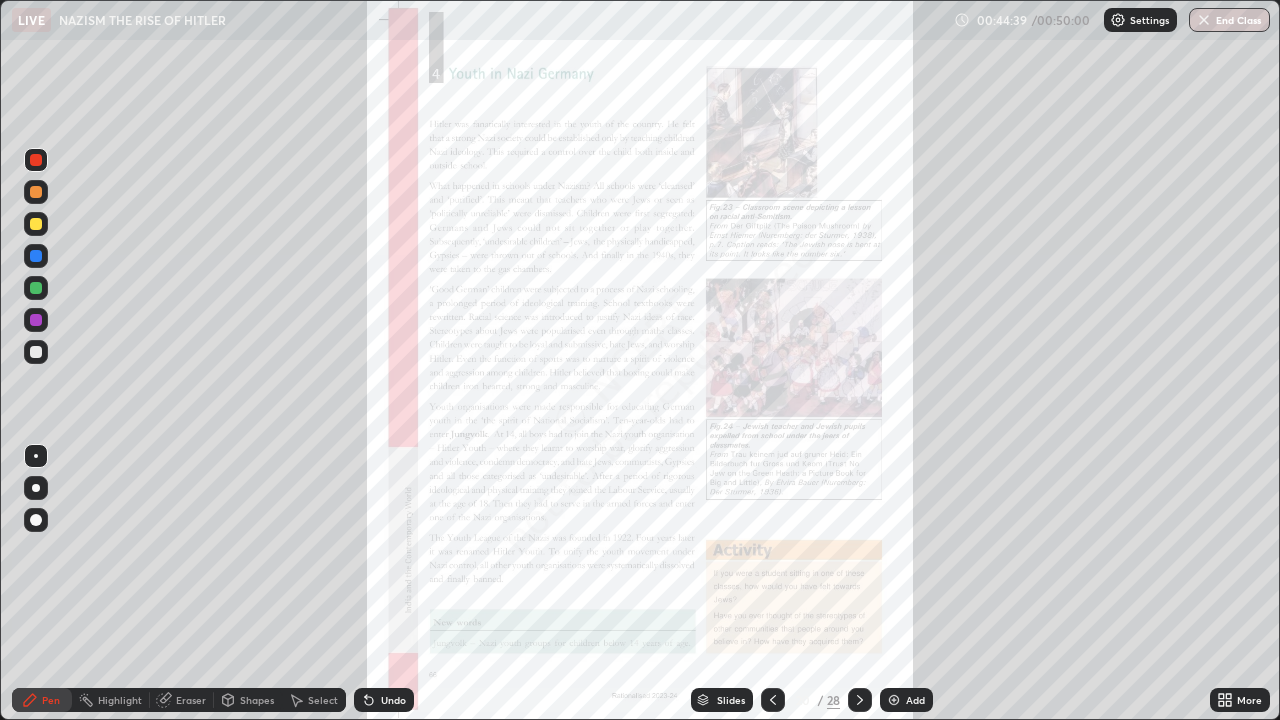 click at bounding box center (1204, 20) 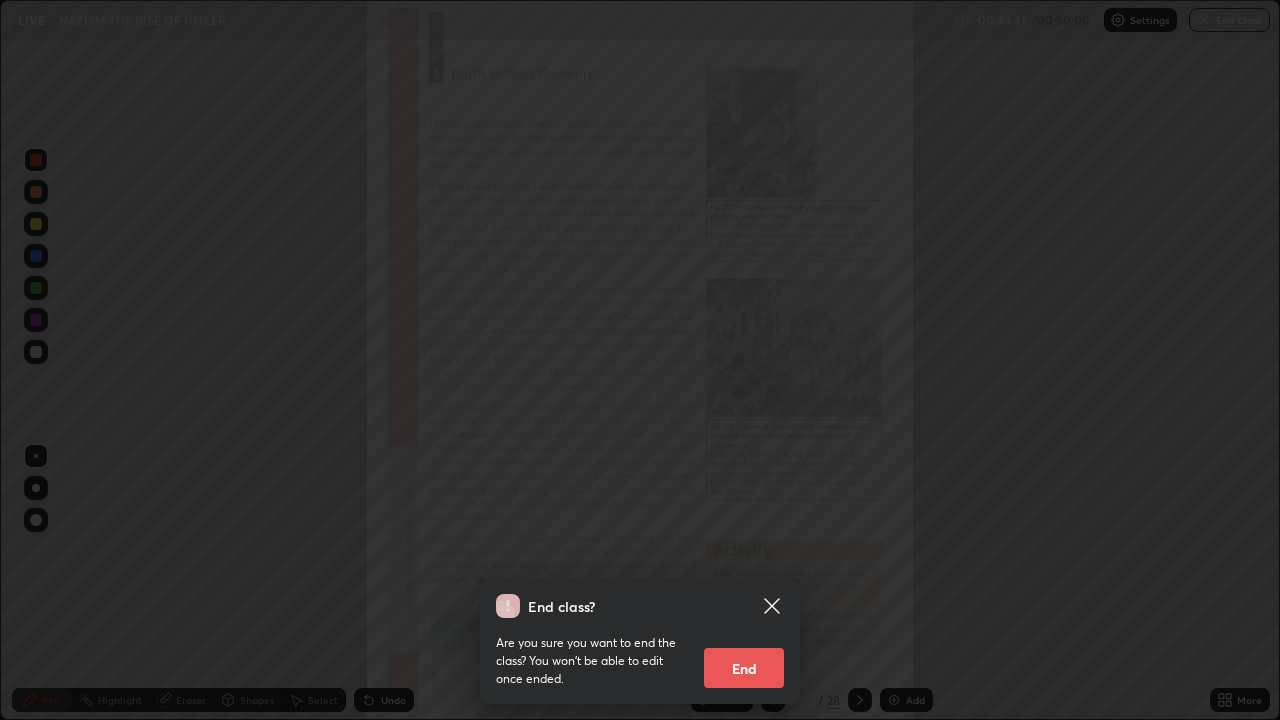 click on "End" at bounding box center (744, 668) 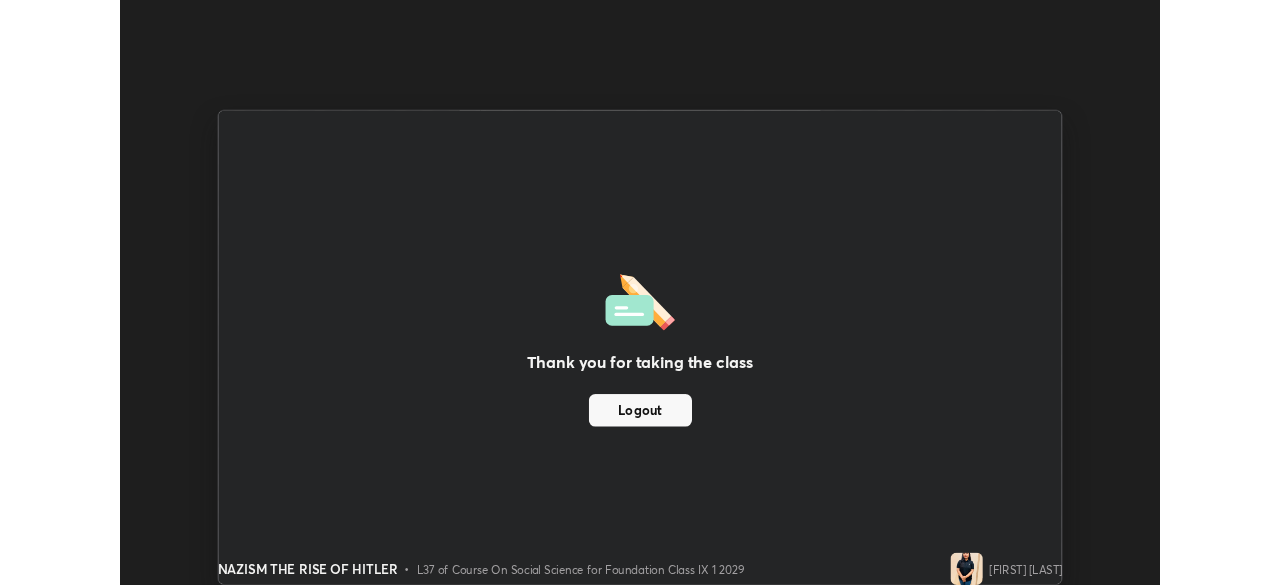 scroll, scrollTop: 585, scrollLeft: 1280, axis: both 